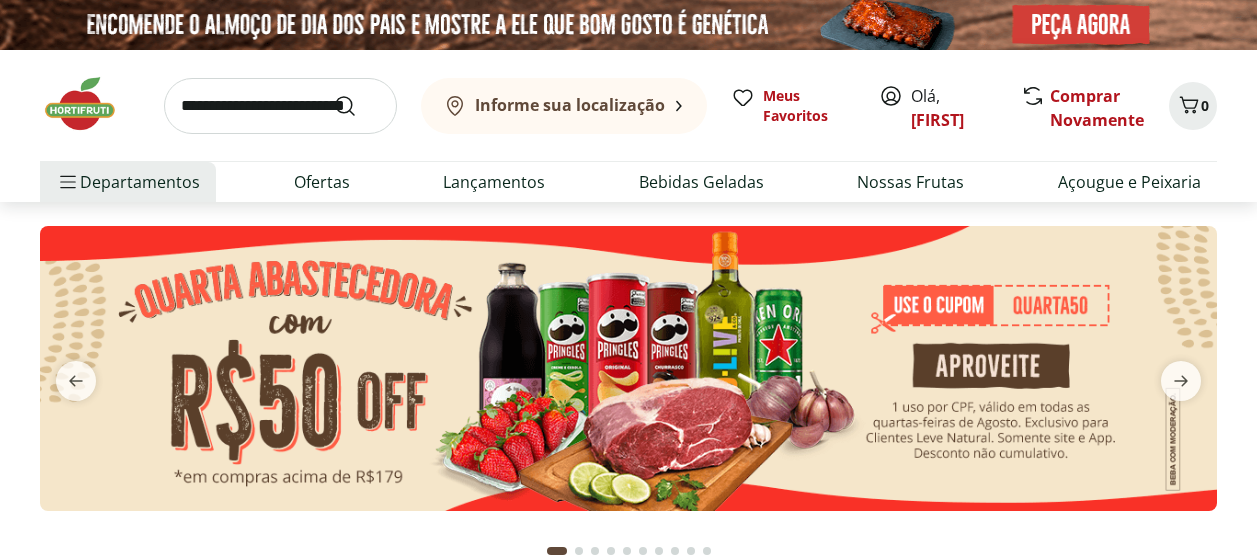 scroll, scrollTop: 0, scrollLeft: 0, axis: both 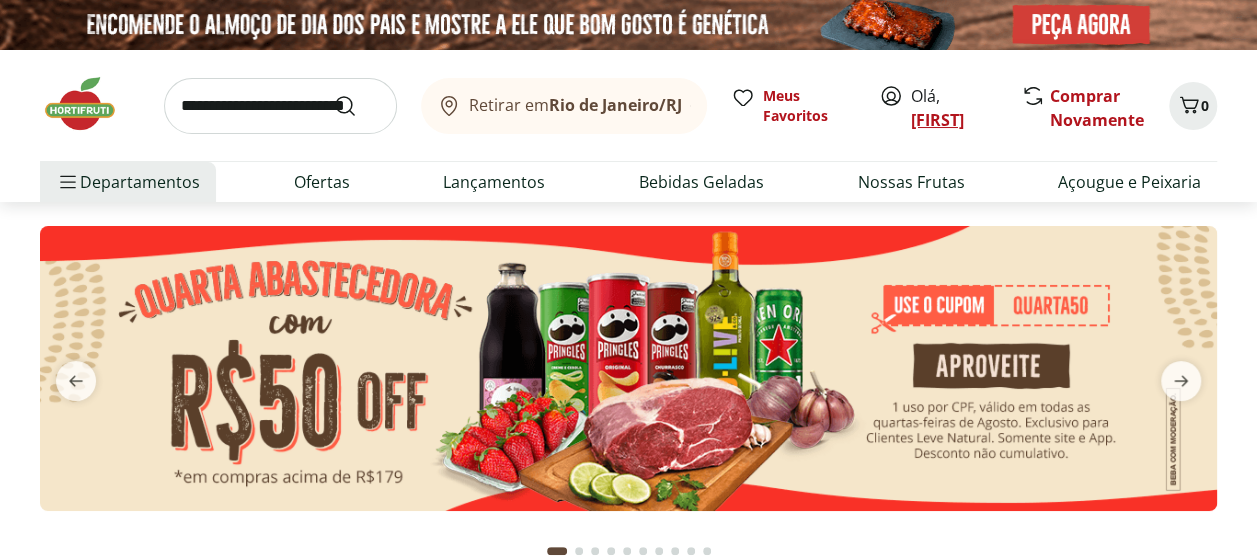 click on "Ronan" at bounding box center (937, 120) 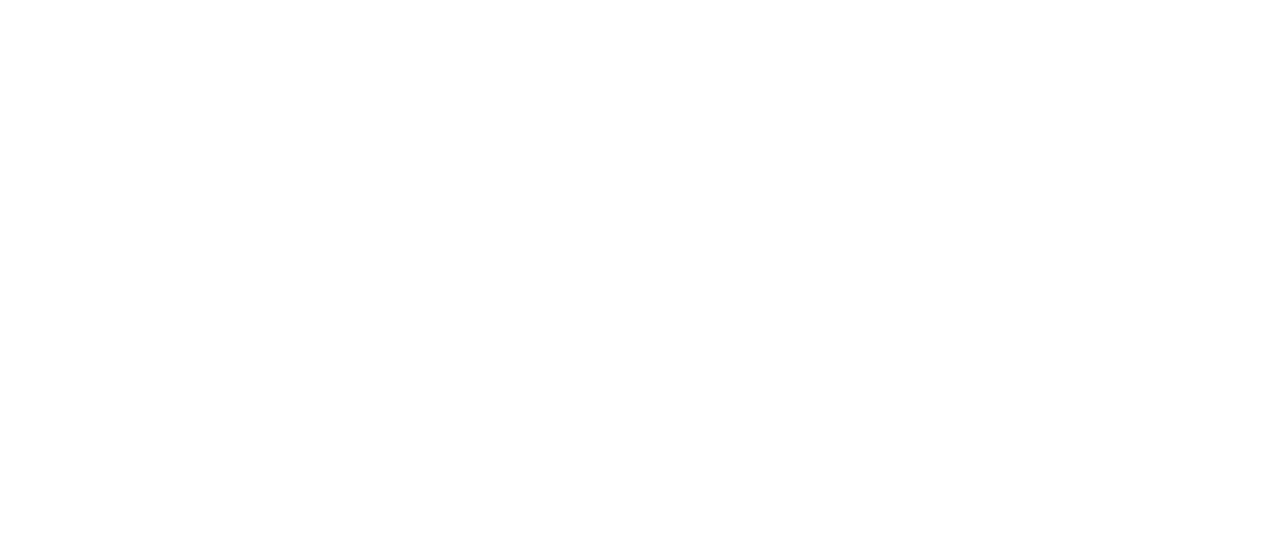 scroll, scrollTop: 0, scrollLeft: 0, axis: both 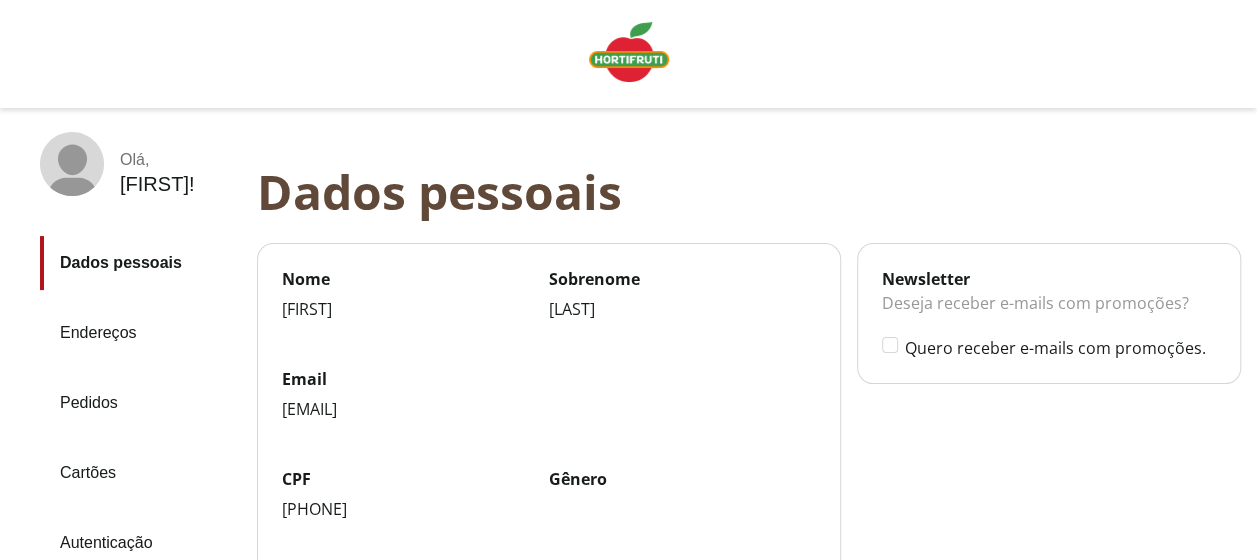click on "Pedidos" at bounding box center (140, 403) 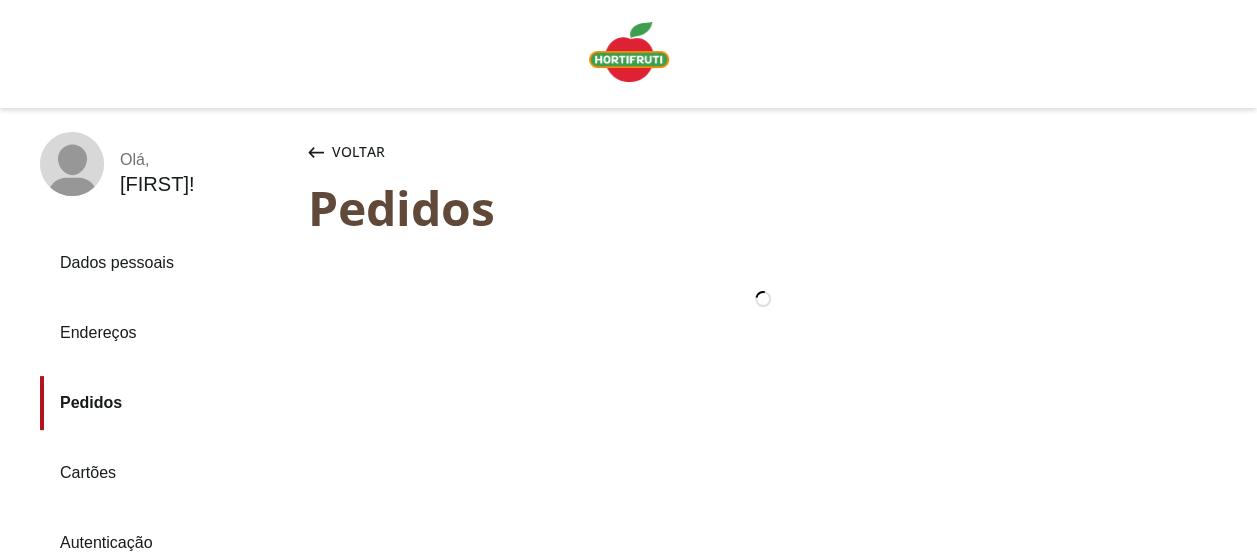 click on "Pedidos" at bounding box center (166, 403) 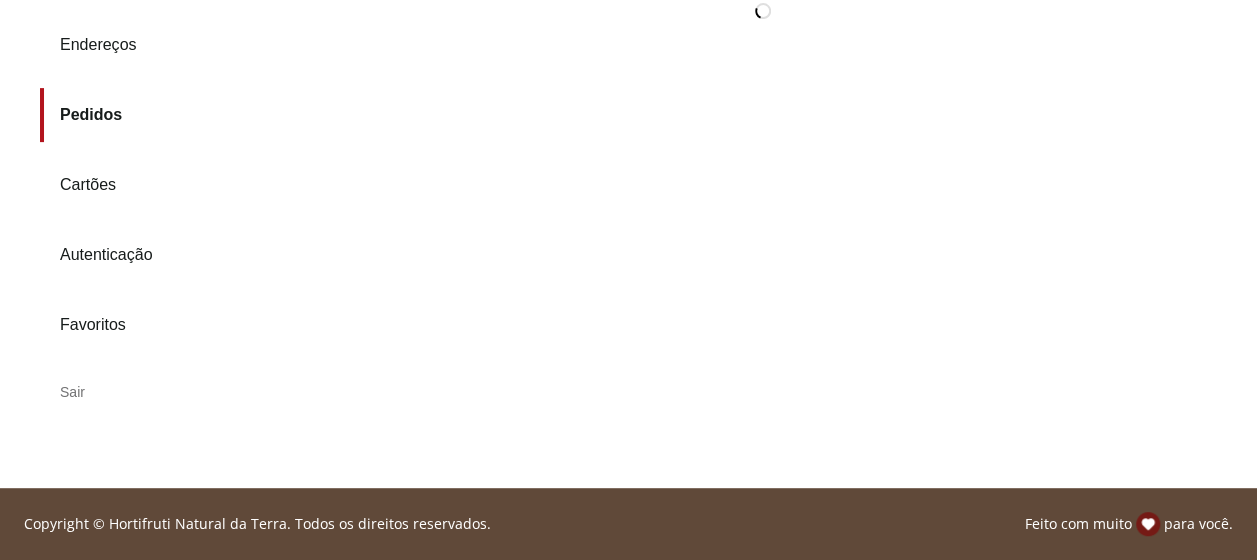 scroll, scrollTop: 0, scrollLeft: 0, axis: both 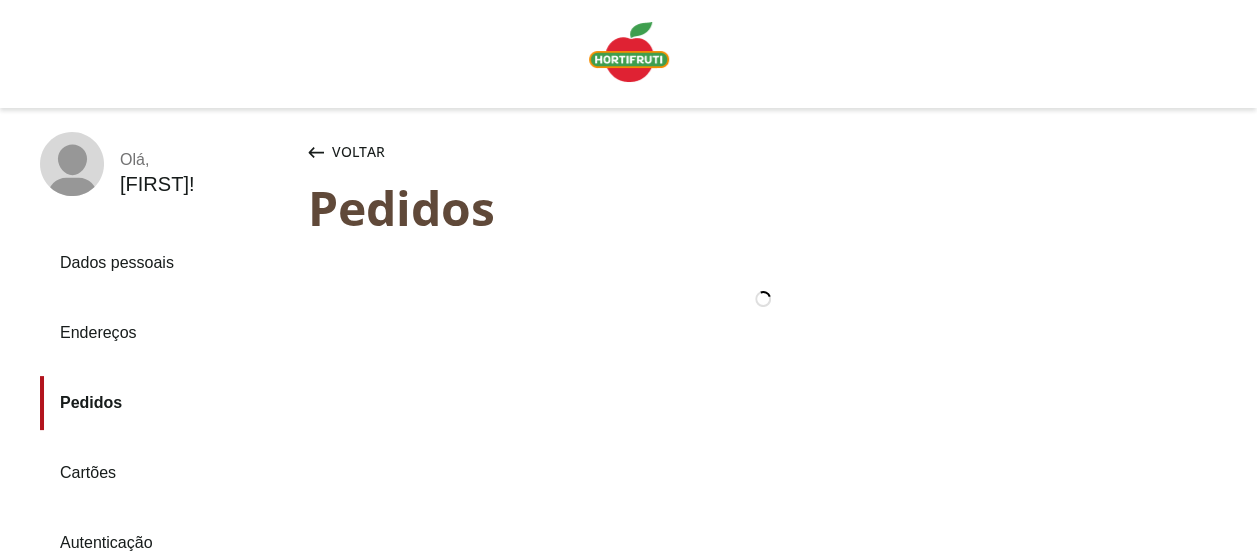 click on "Dados pessoais" at bounding box center (166, 263) 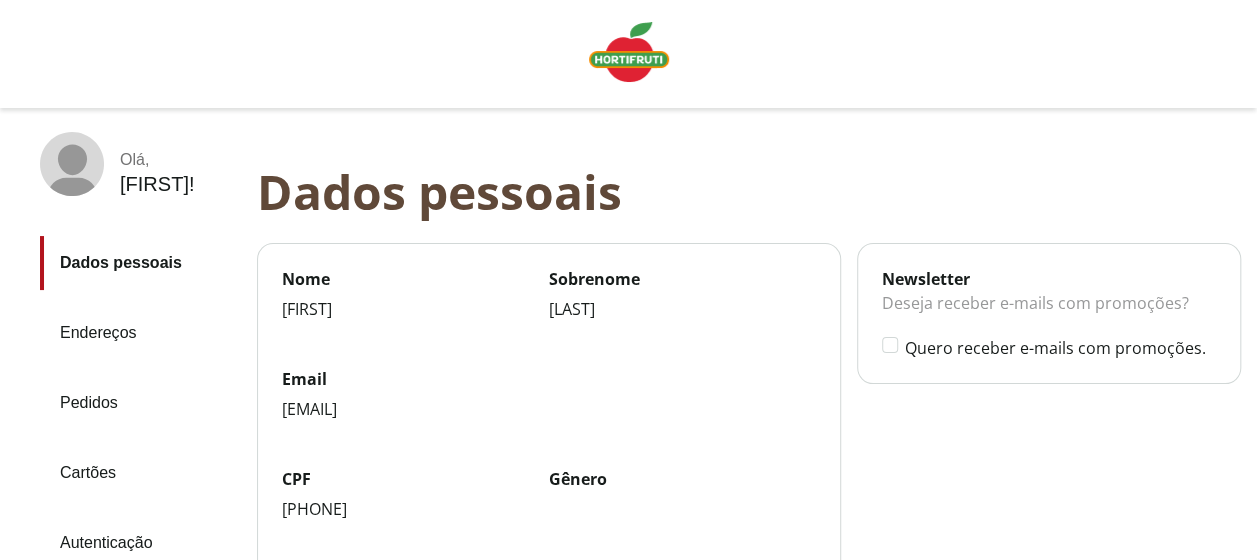 click on "Pedidos" at bounding box center [140, 403] 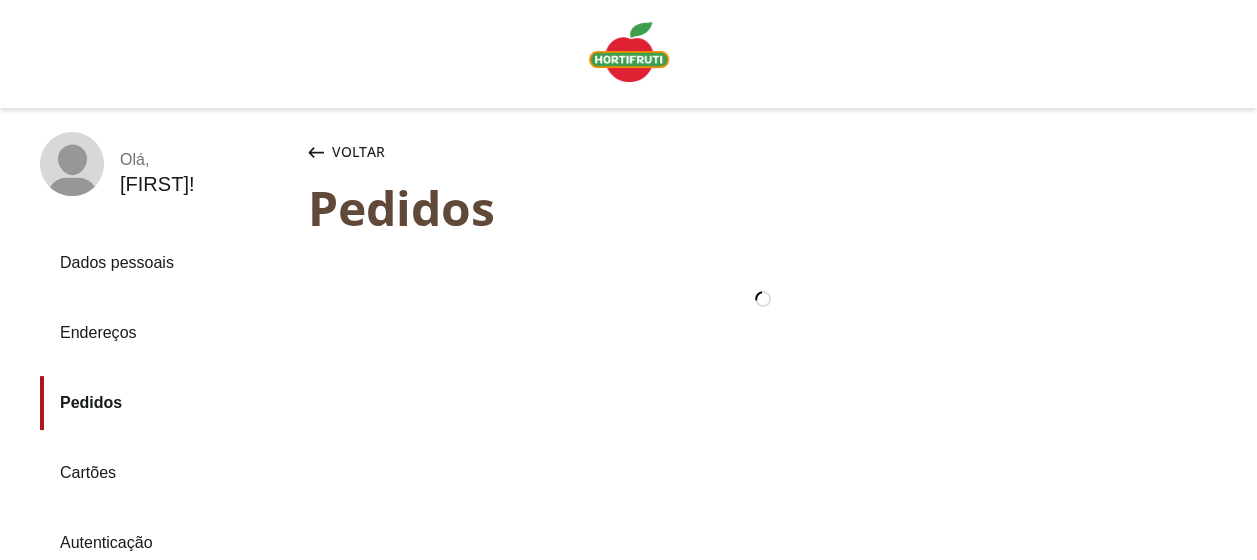 click at bounding box center [629, 52] 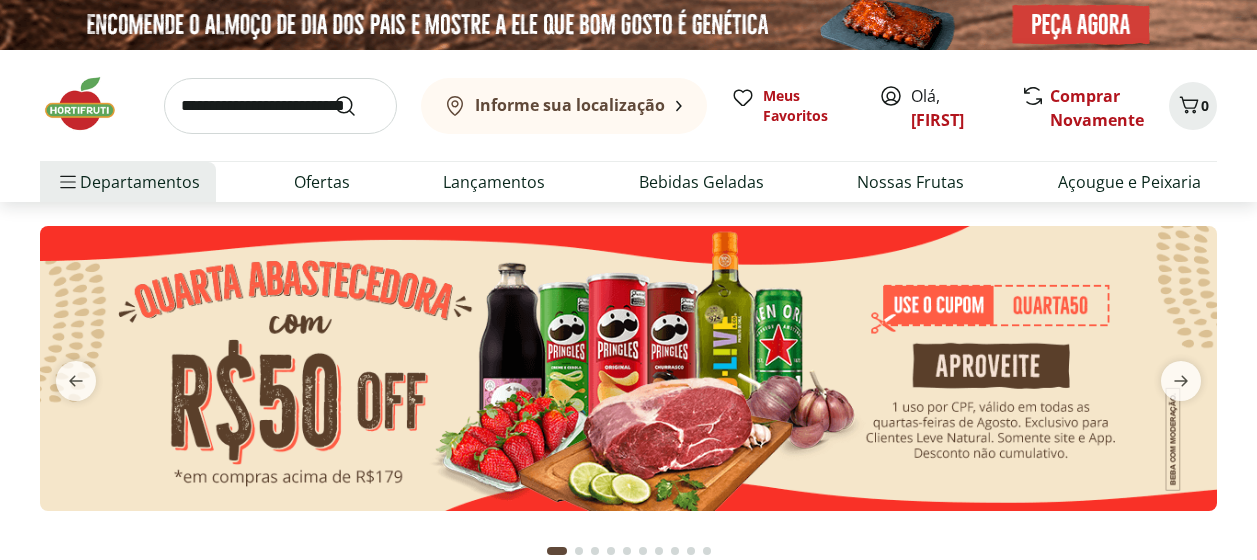 scroll, scrollTop: 0, scrollLeft: 0, axis: both 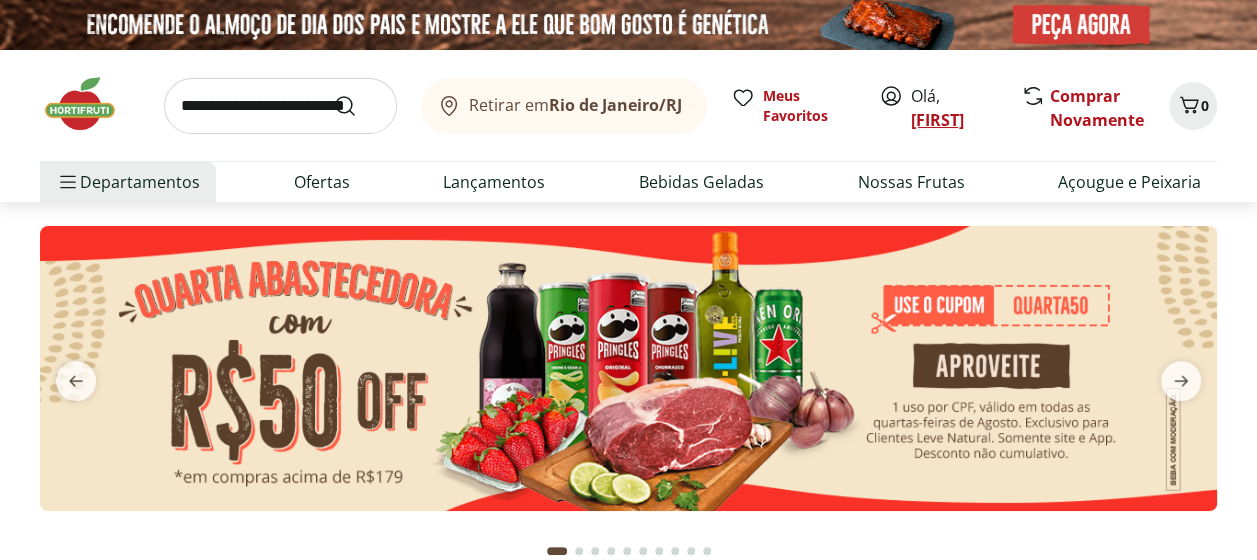 click on "[FIRST]" at bounding box center [937, 120] 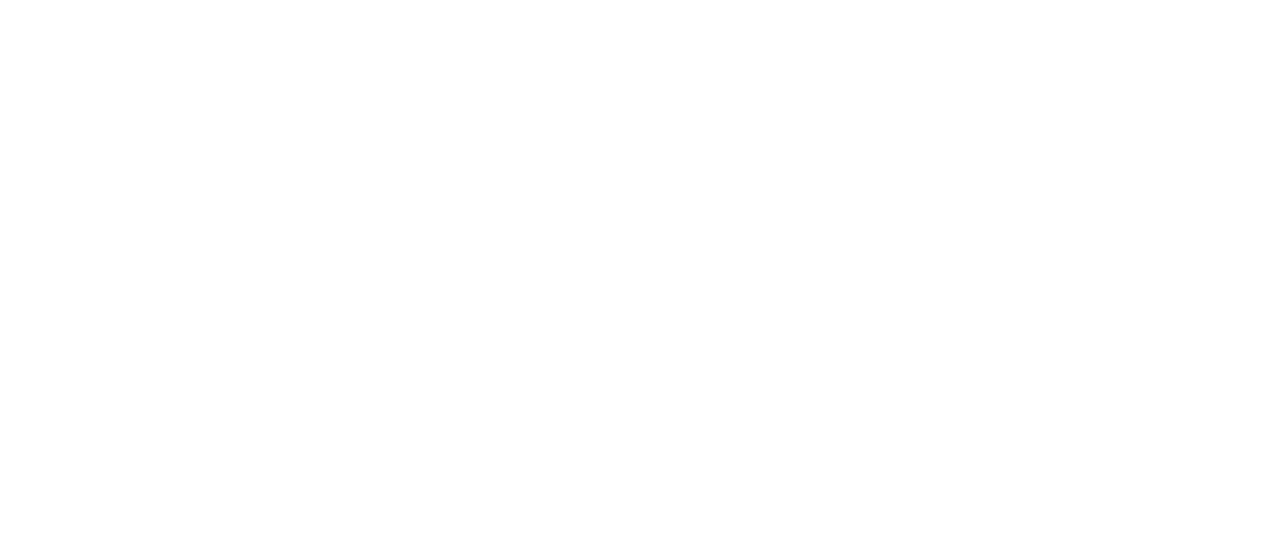 scroll, scrollTop: 0, scrollLeft: 0, axis: both 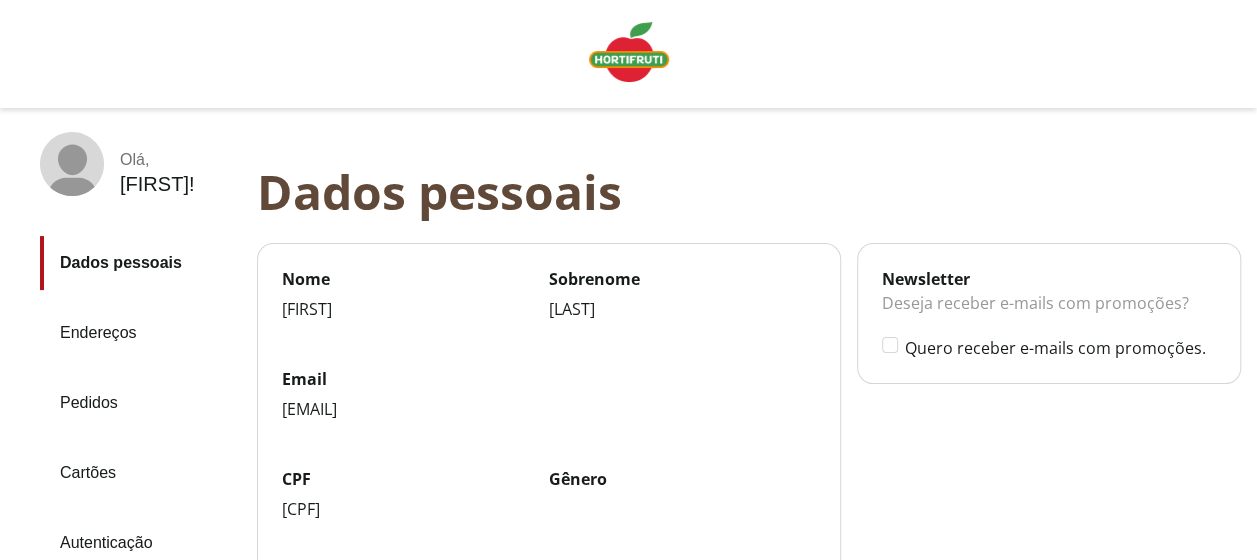 click on "Pedidos" at bounding box center (140, 403) 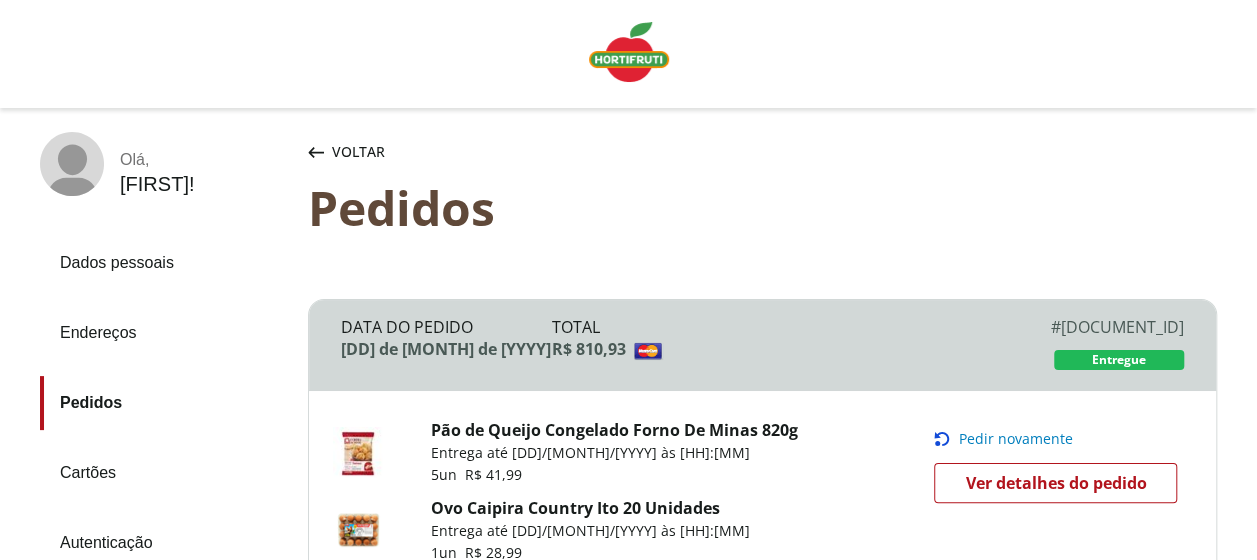 click on "Pedir novamente" at bounding box center (1015, 439) 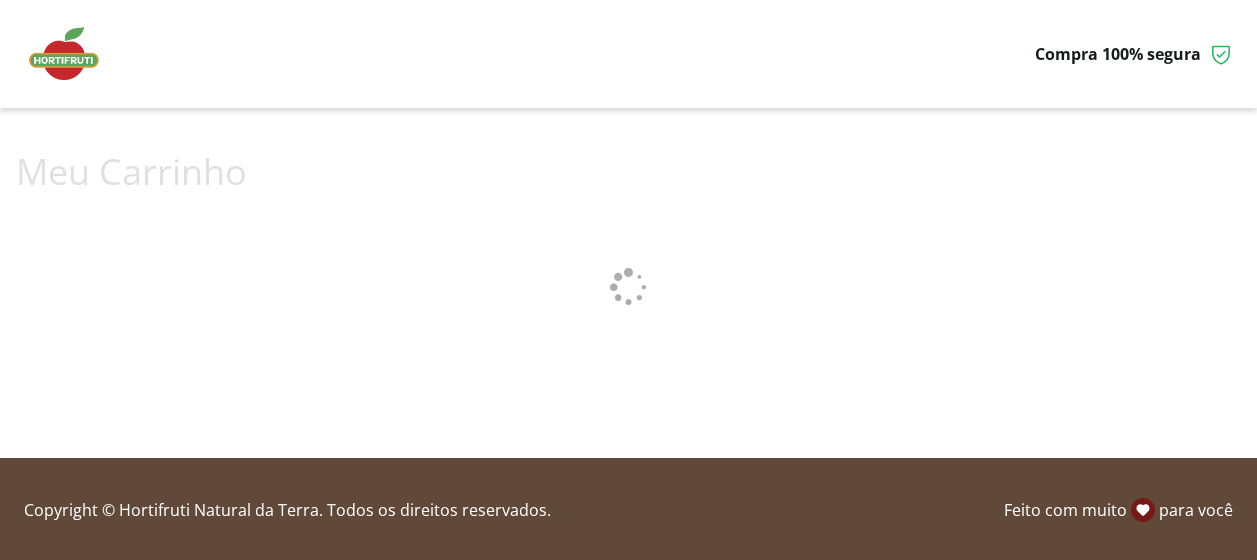 scroll, scrollTop: 0, scrollLeft: 0, axis: both 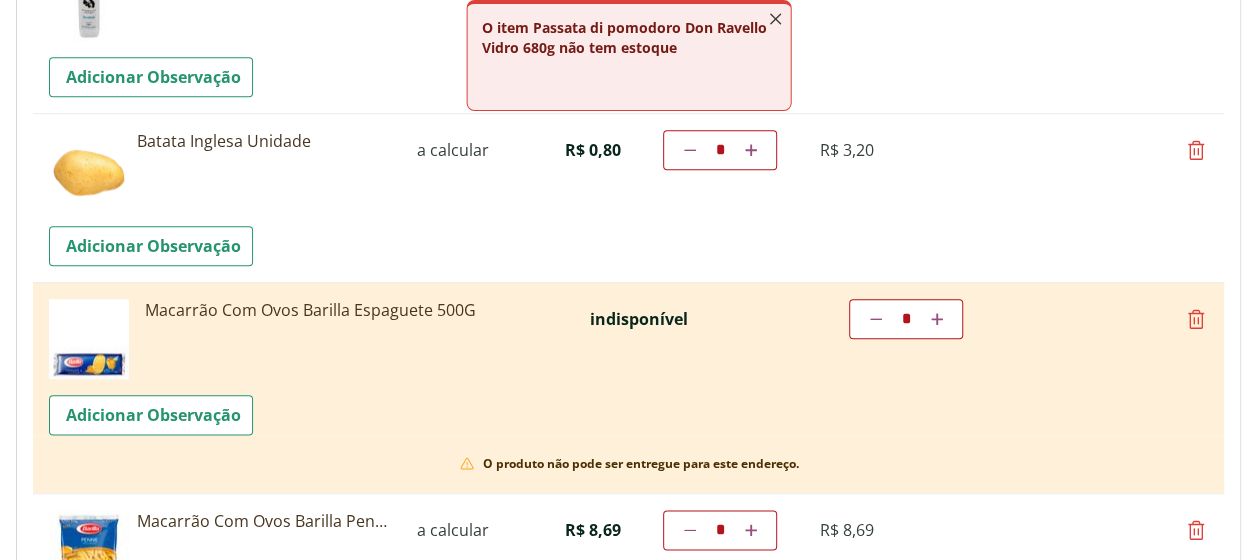 click 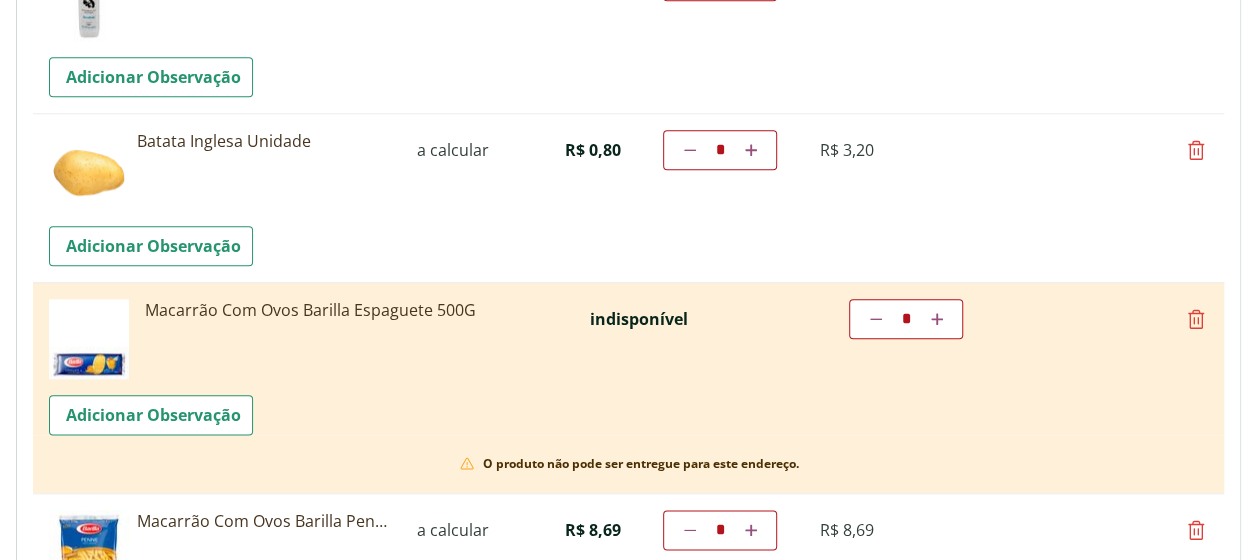 click at bounding box center [1196, 319] 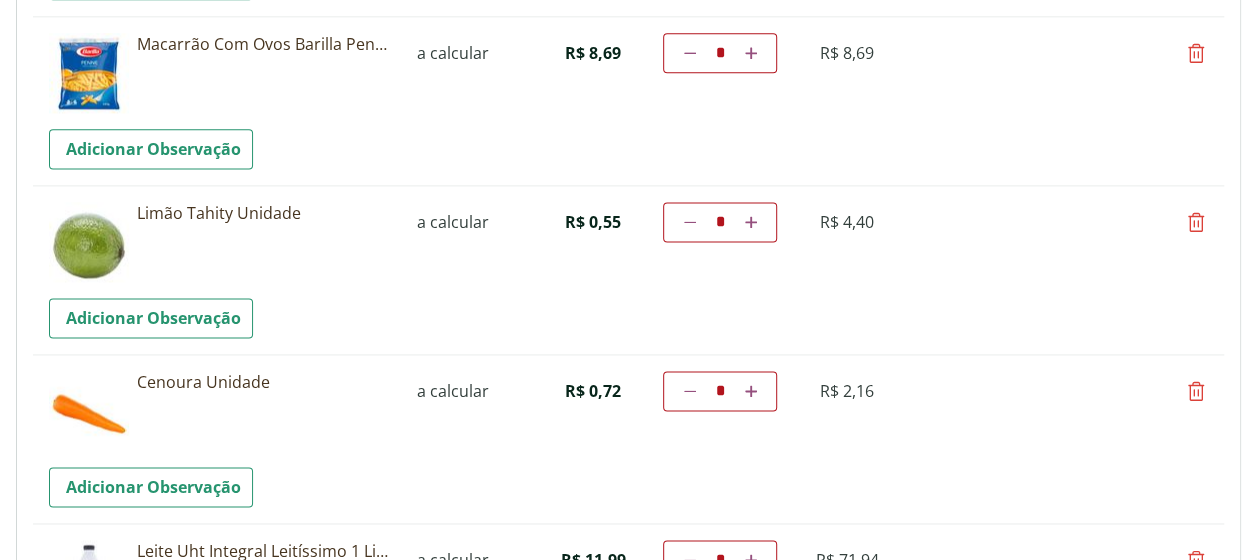scroll, scrollTop: 1255, scrollLeft: 0, axis: vertical 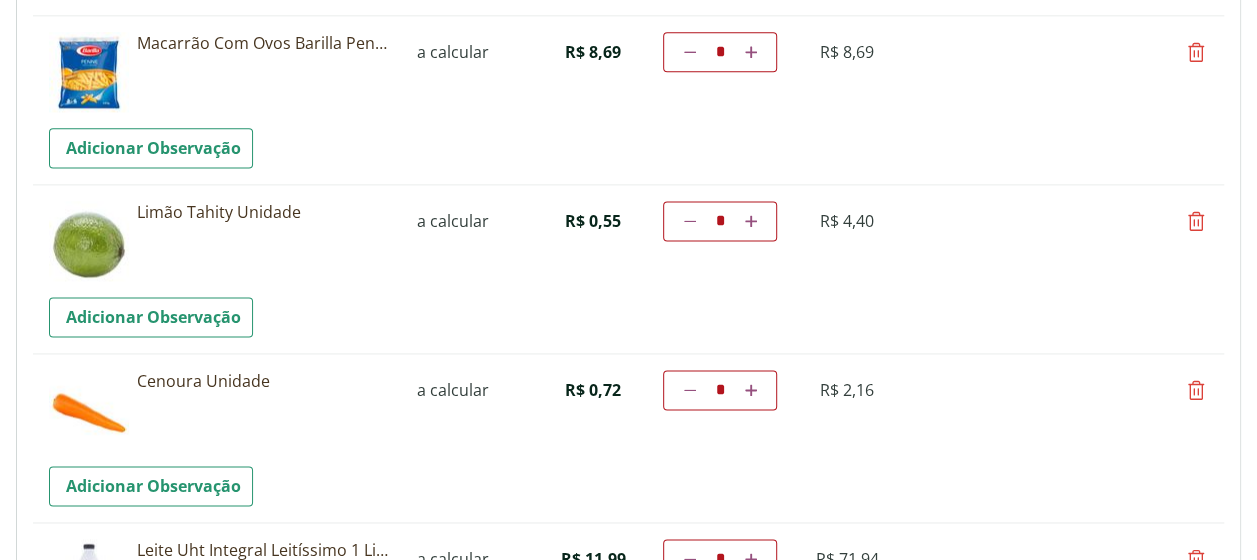 click at bounding box center [1196, 221] 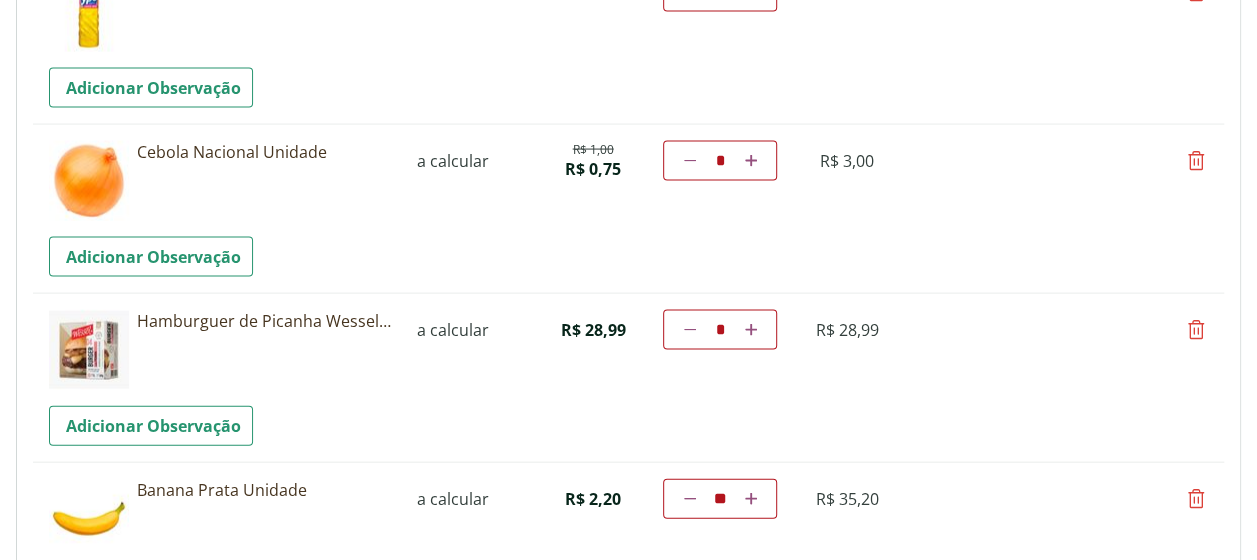 scroll, scrollTop: 1992, scrollLeft: 0, axis: vertical 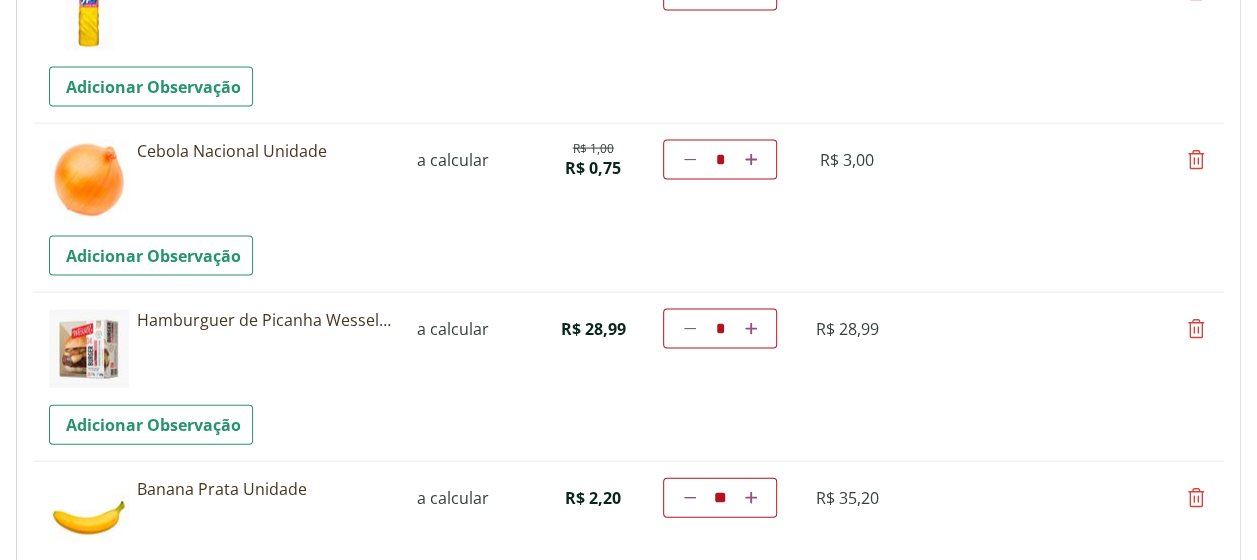 click at bounding box center (1196, 329) 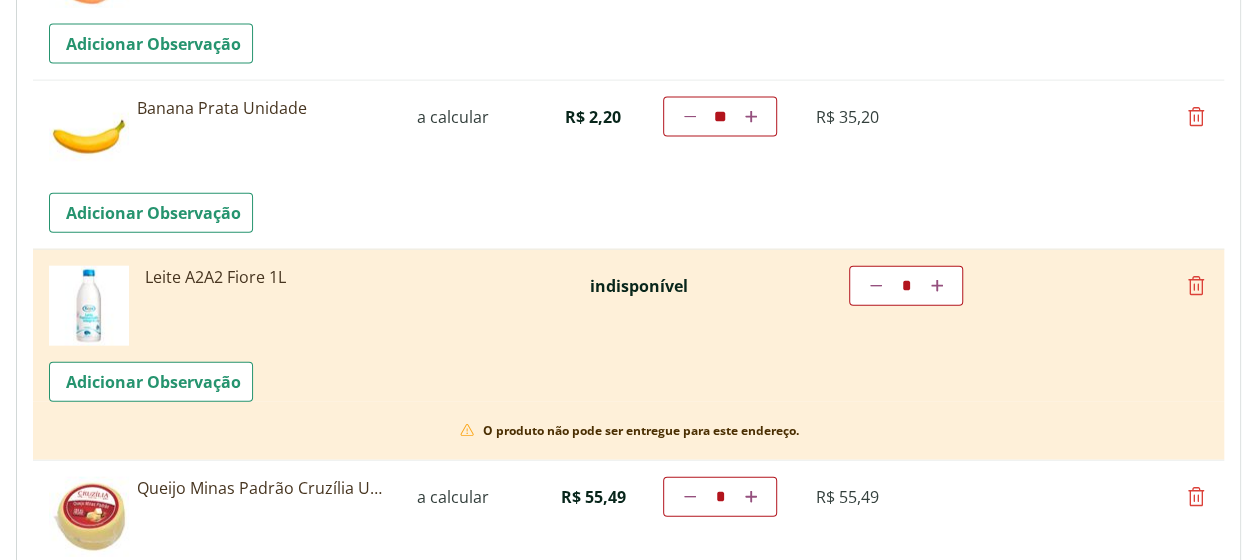 scroll, scrollTop: 2206, scrollLeft: 0, axis: vertical 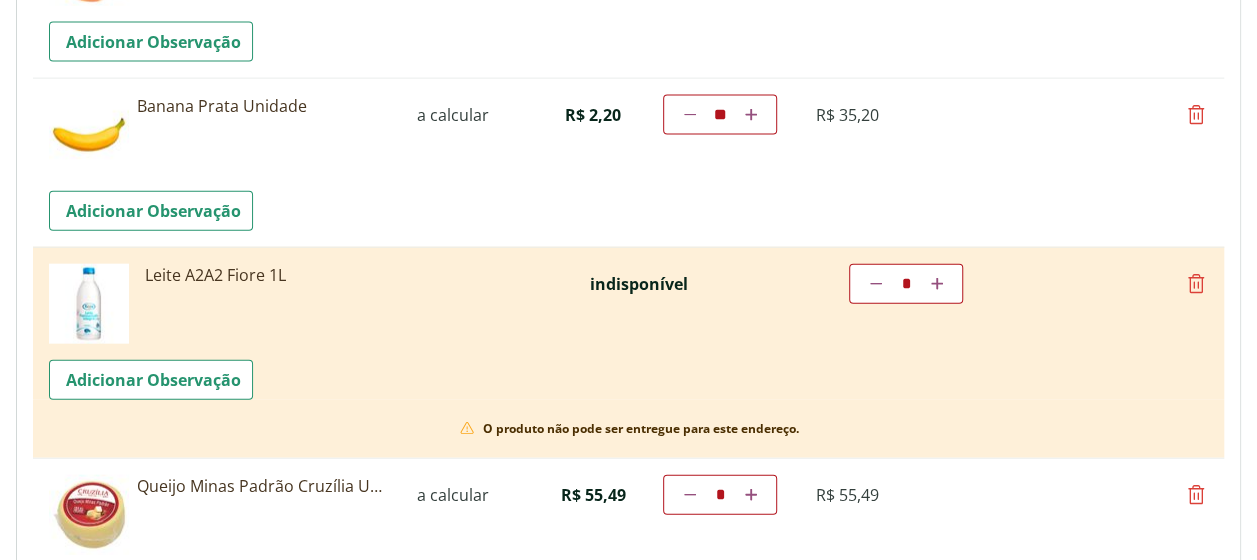 click at bounding box center [1196, 284] 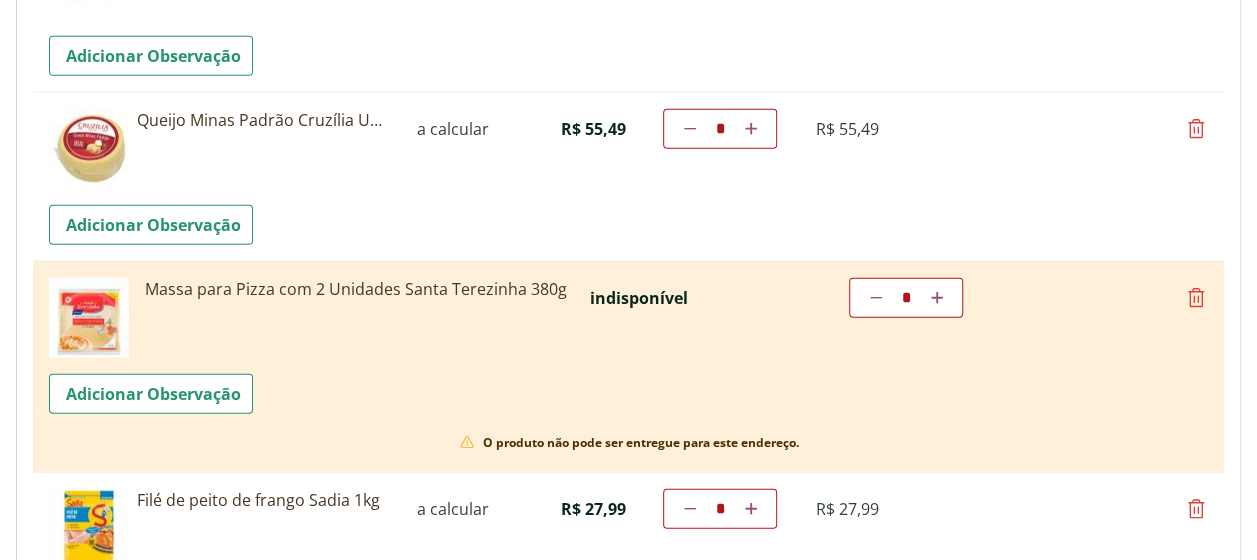 scroll, scrollTop: 2370, scrollLeft: 0, axis: vertical 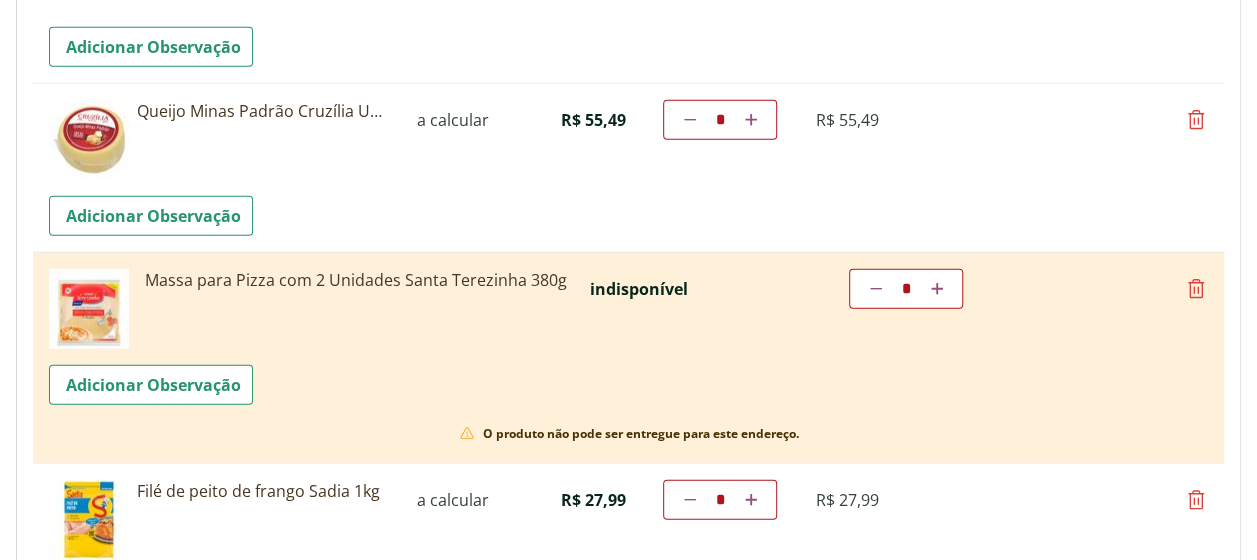 click at bounding box center (1196, 289) 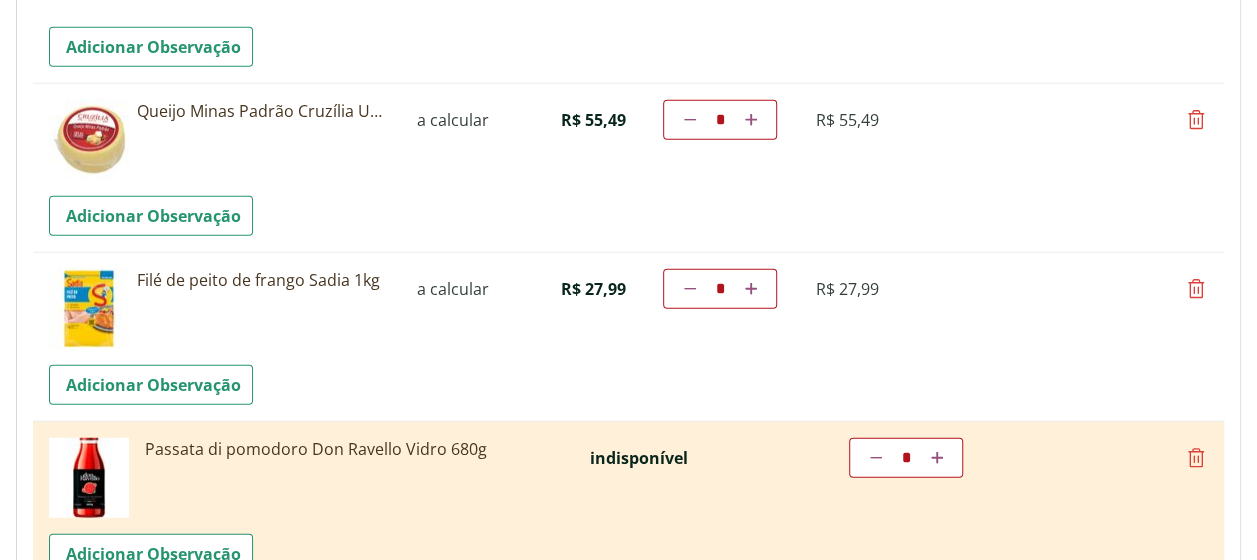 click at bounding box center (1196, 289) 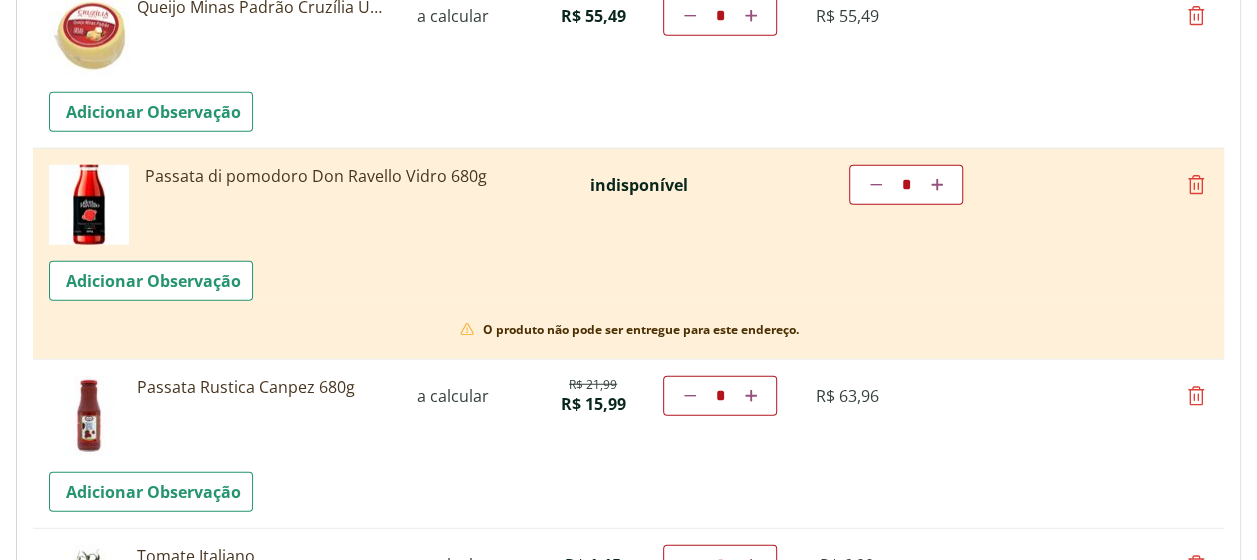 scroll, scrollTop: 2480, scrollLeft: 0, axis: vertical 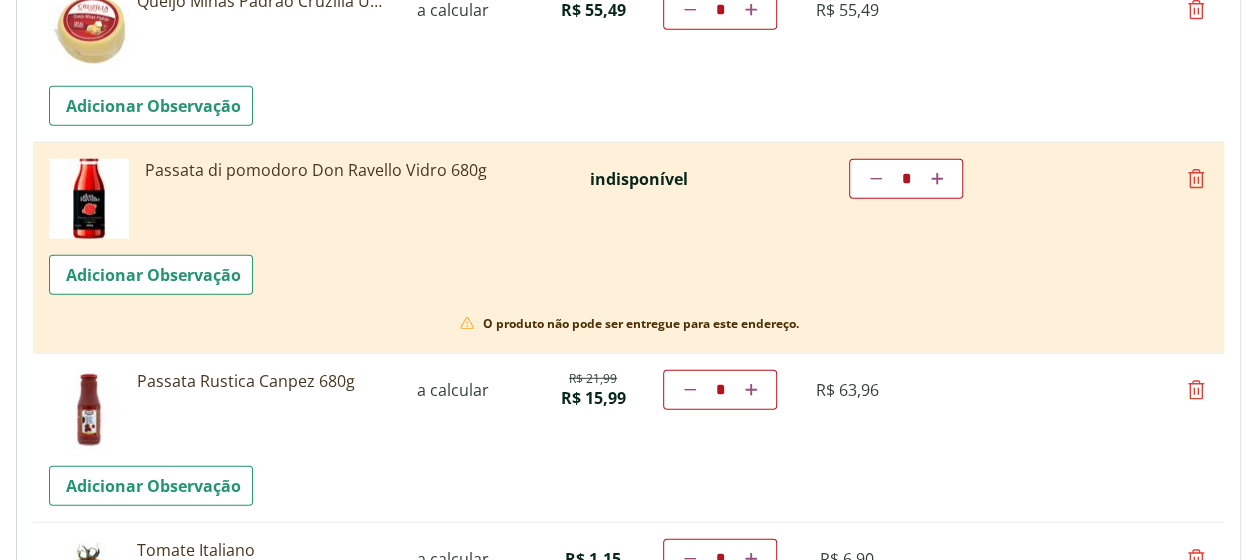 click at bounding box center (1196, 179) 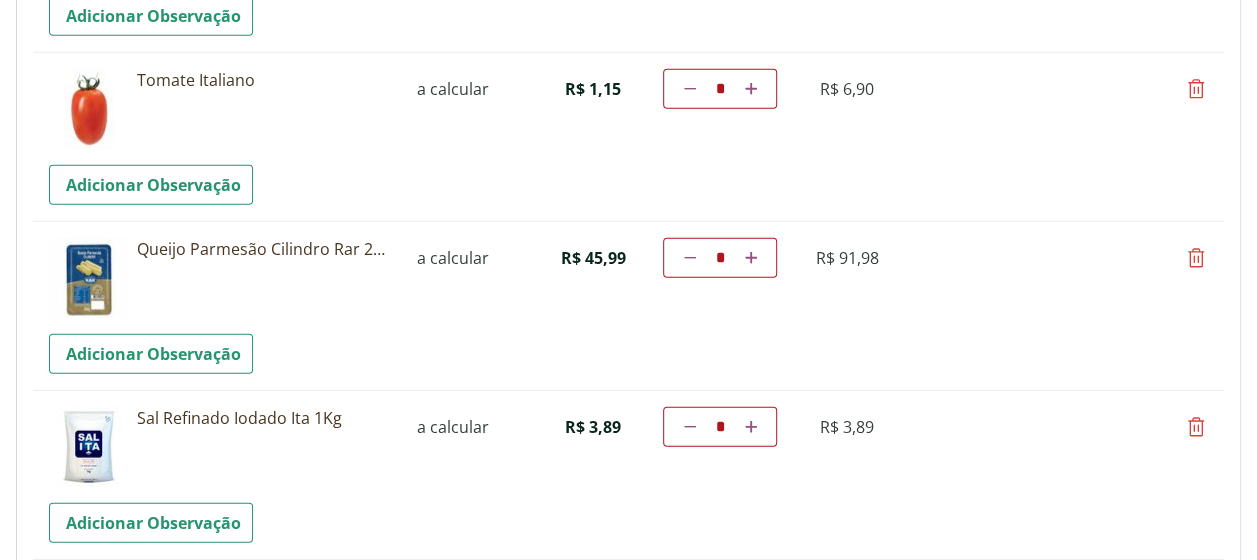 scroll, scrollTop: 2740, scrollLeft: 0, axis: vertical 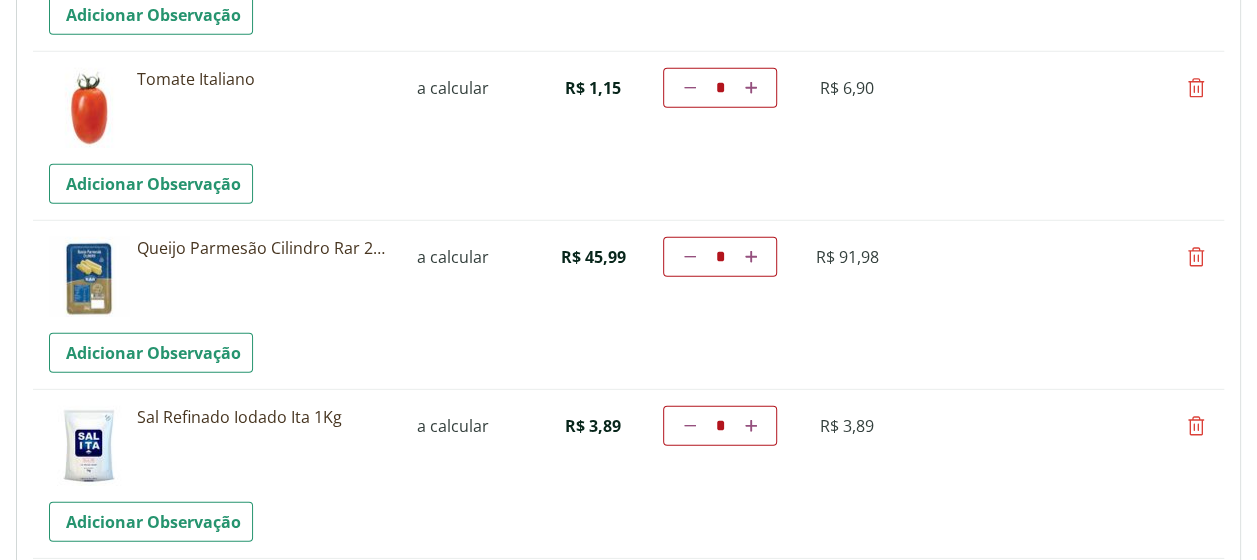 click at bounding box center (690, 257) 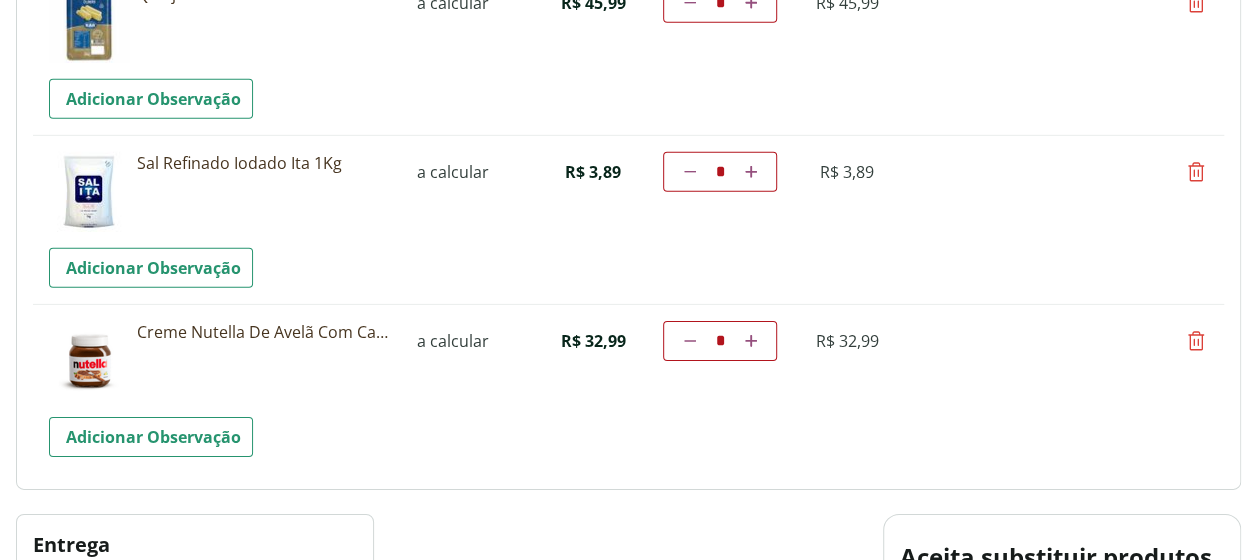 scroll, scrollTop: 2995, scrollLeft: 0, axis: vertical 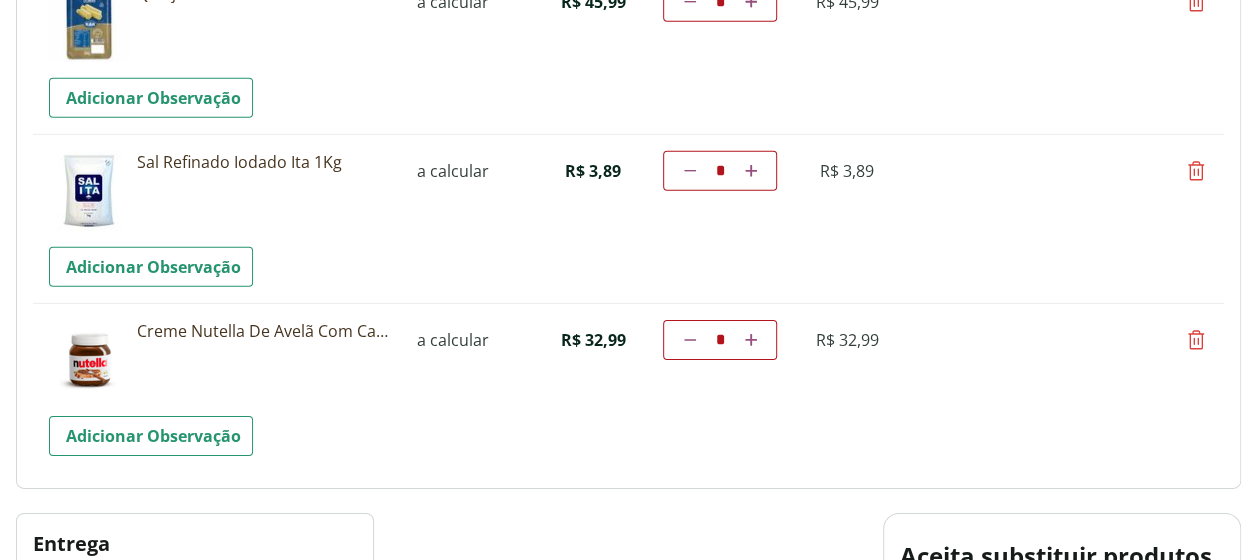click at bounding box center [1196, 171] 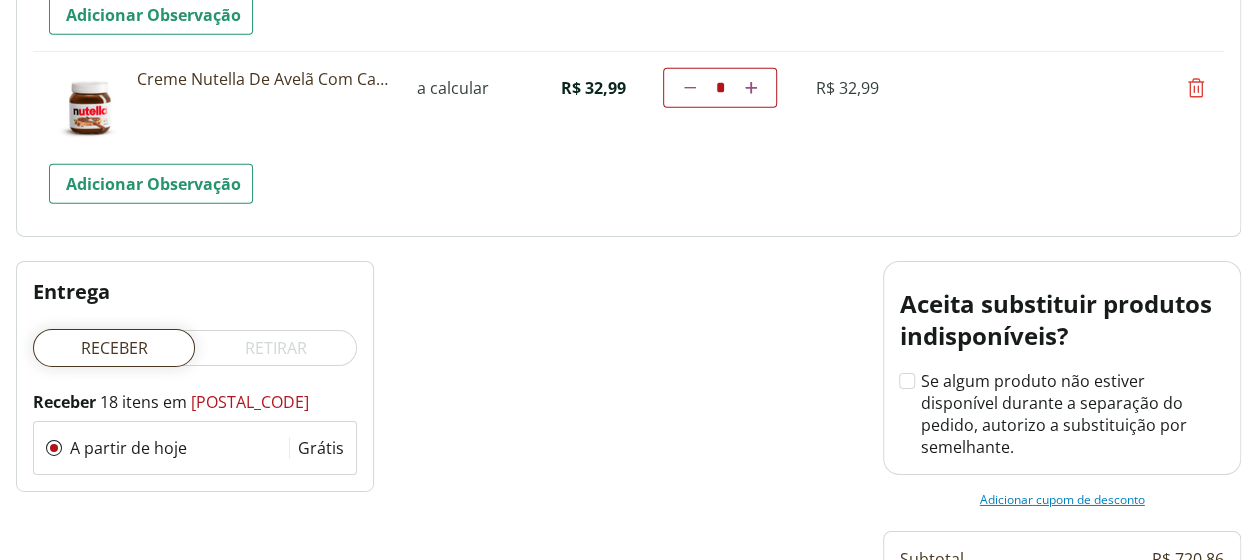 scroll, scrollTop: 3077, scrollLeft: 0, axis: vertical 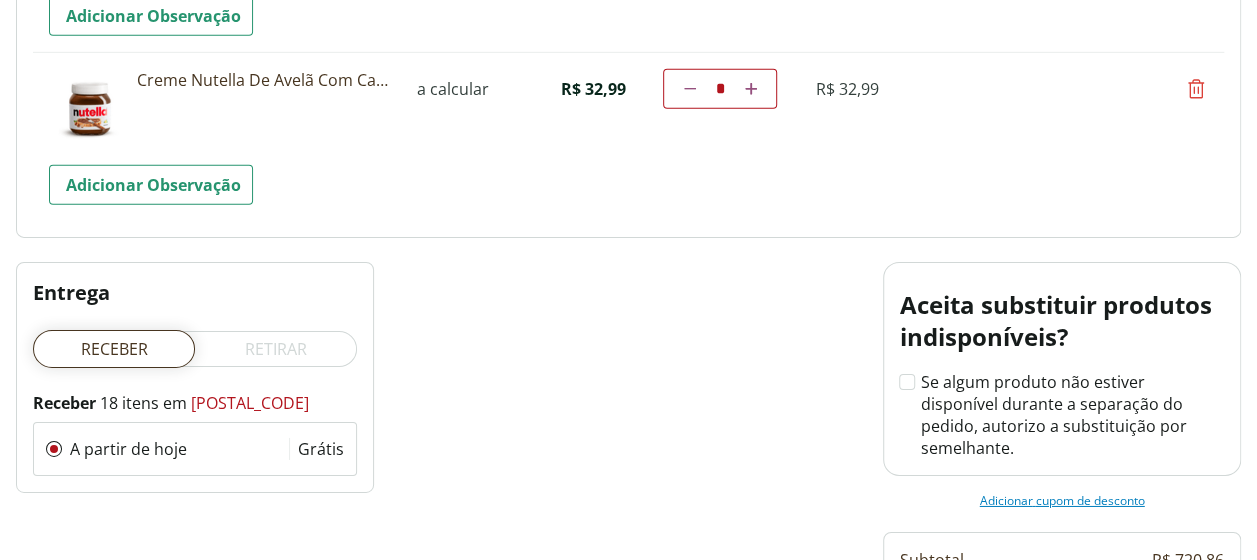 click at bounding box center (1196, 89) 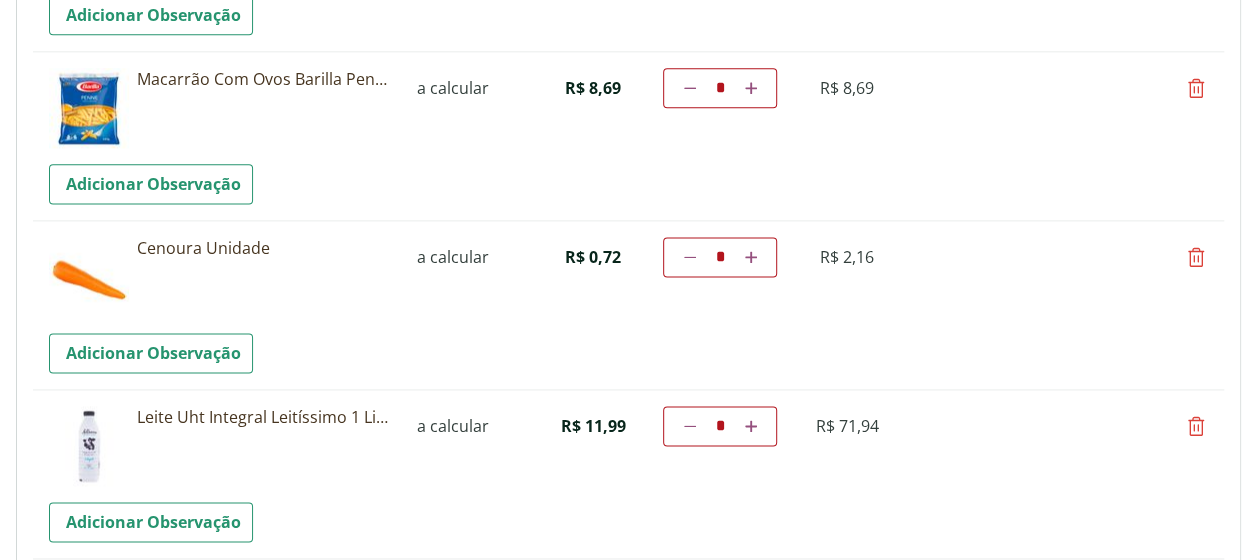 scroll, scrollTop: 0, scrollLeft: 0, axis: both 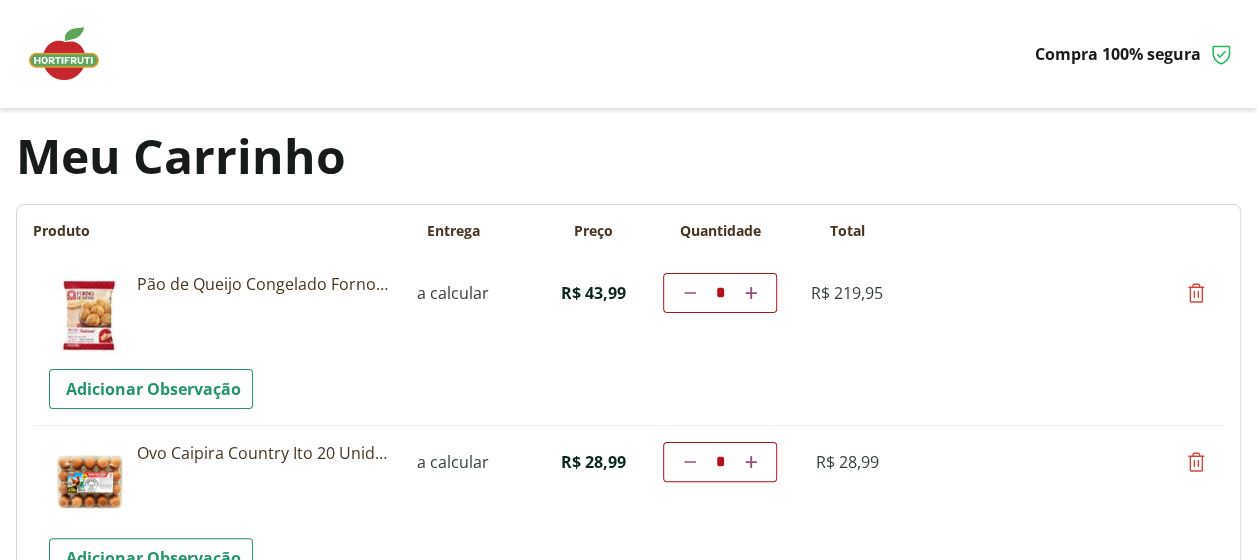 click at bounding box center [74, 54] 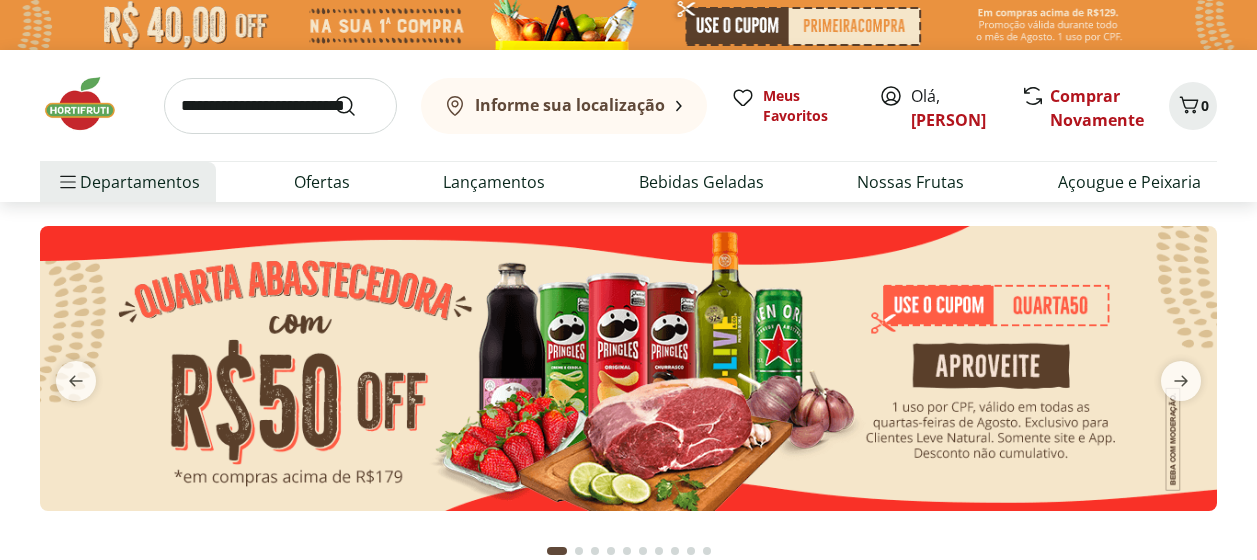 scroll, scrollTop: 0, scrollLeft: 0, axis: both 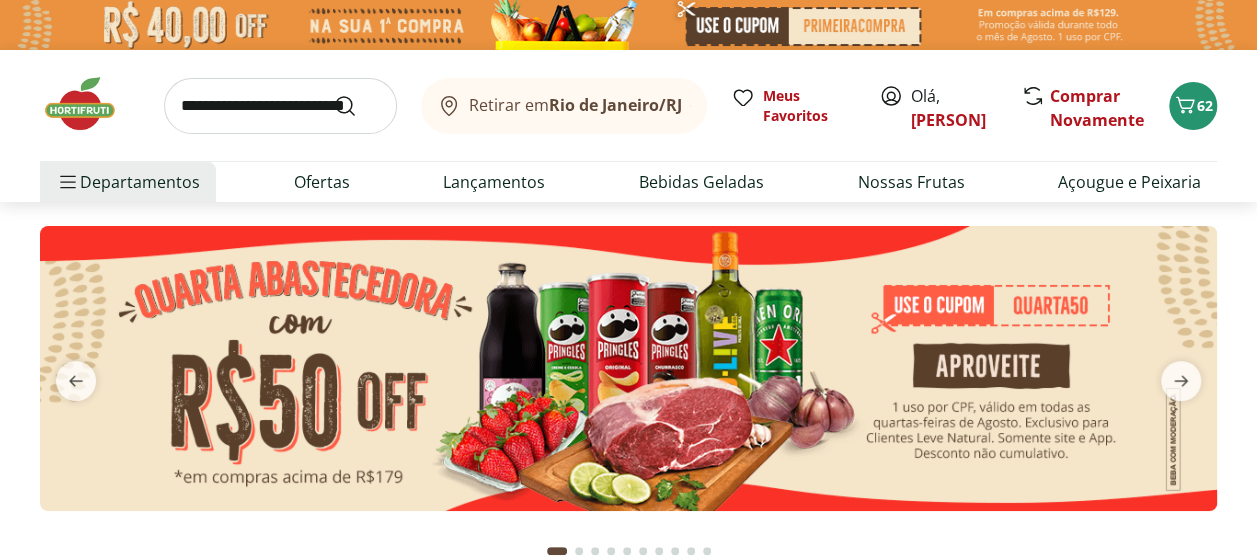 click at bounding box center (280, 106) 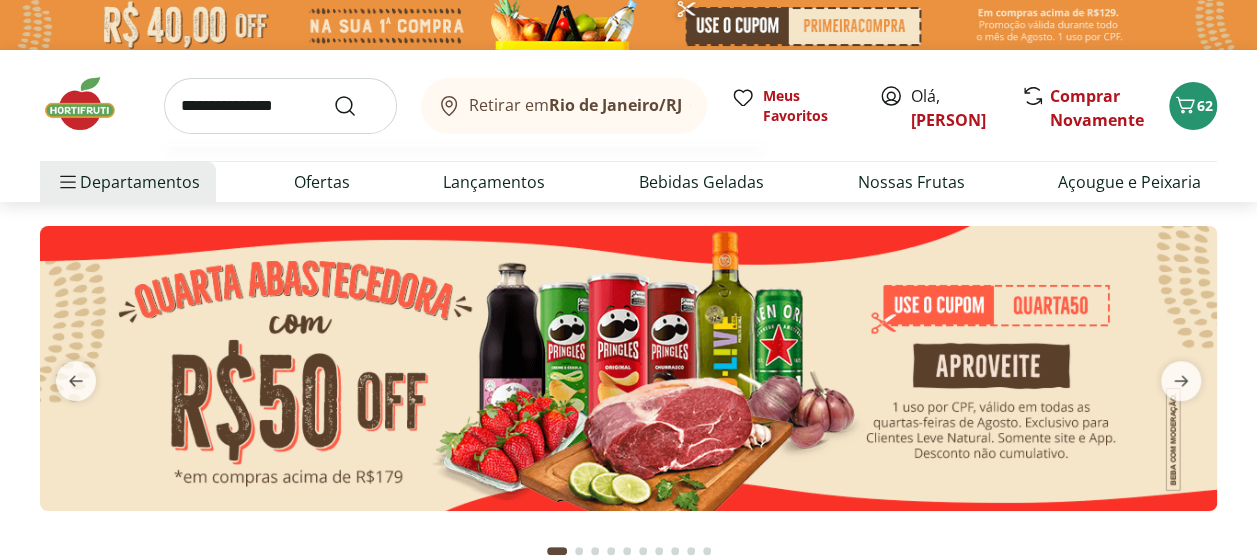 type on "**********" 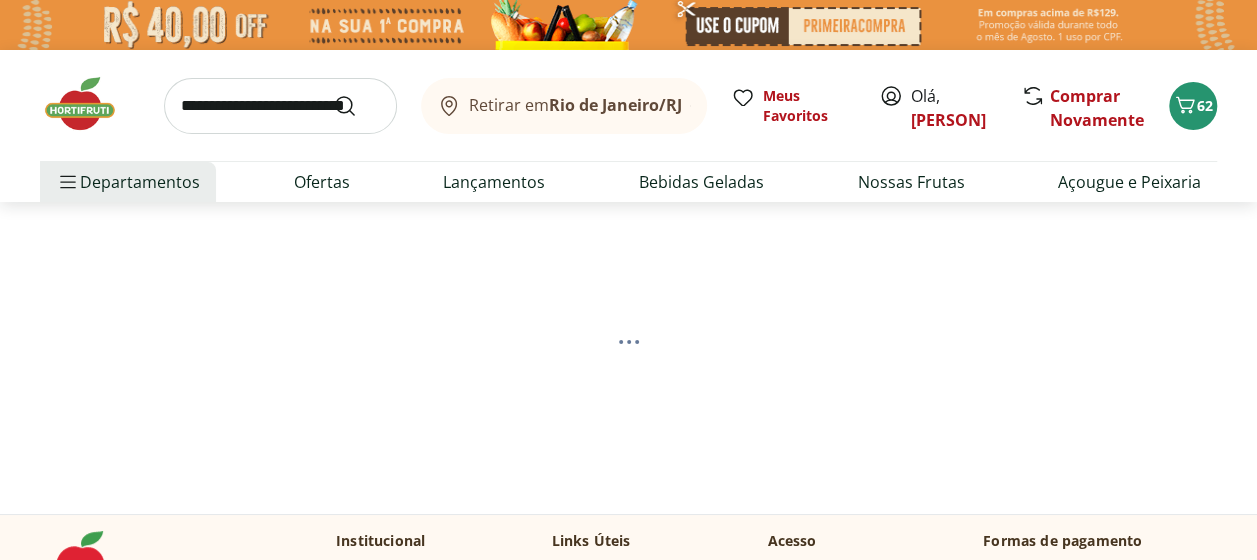select on "**********" 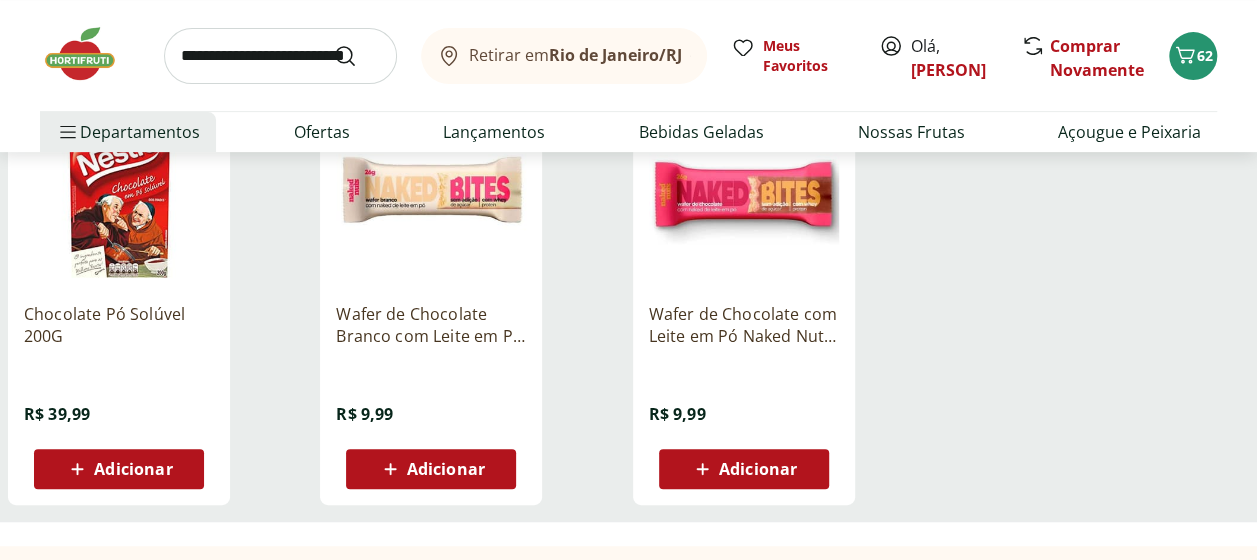 scroll, scrollTop: 331, scrollLeft: 0, axis: vertical 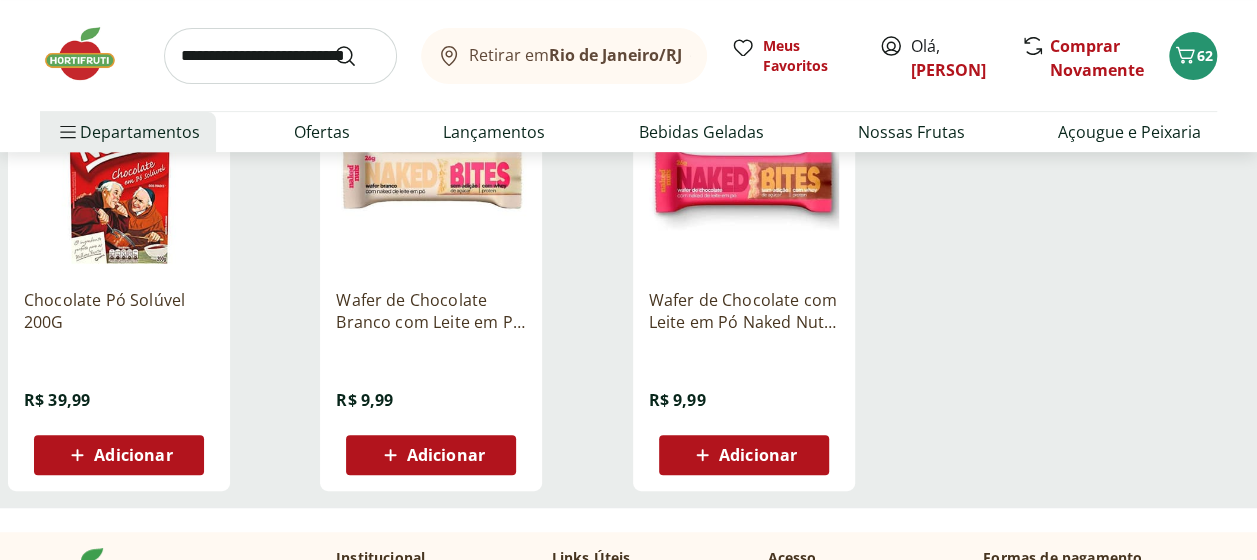click on "Adicionar" at bounding box center (133, 455) 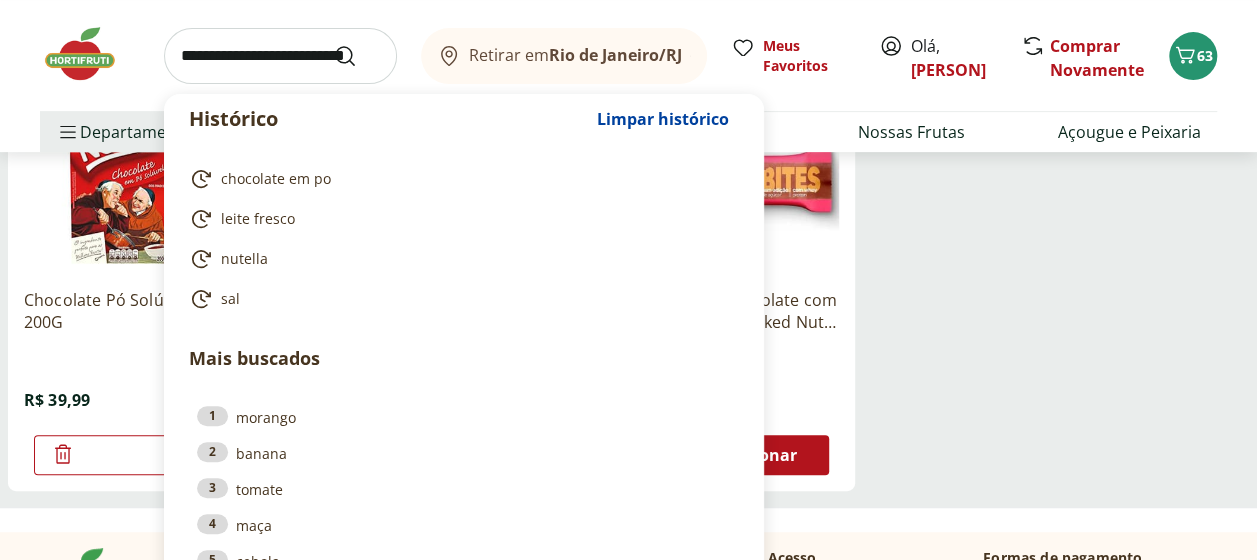 click at bounding box center (280, 56) 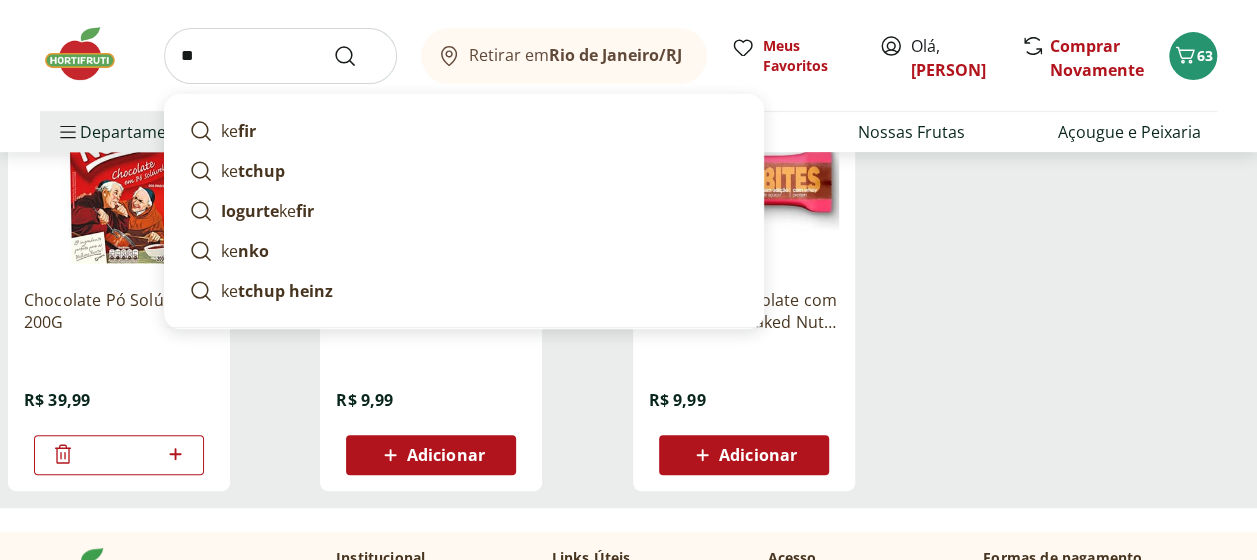 type on "*" 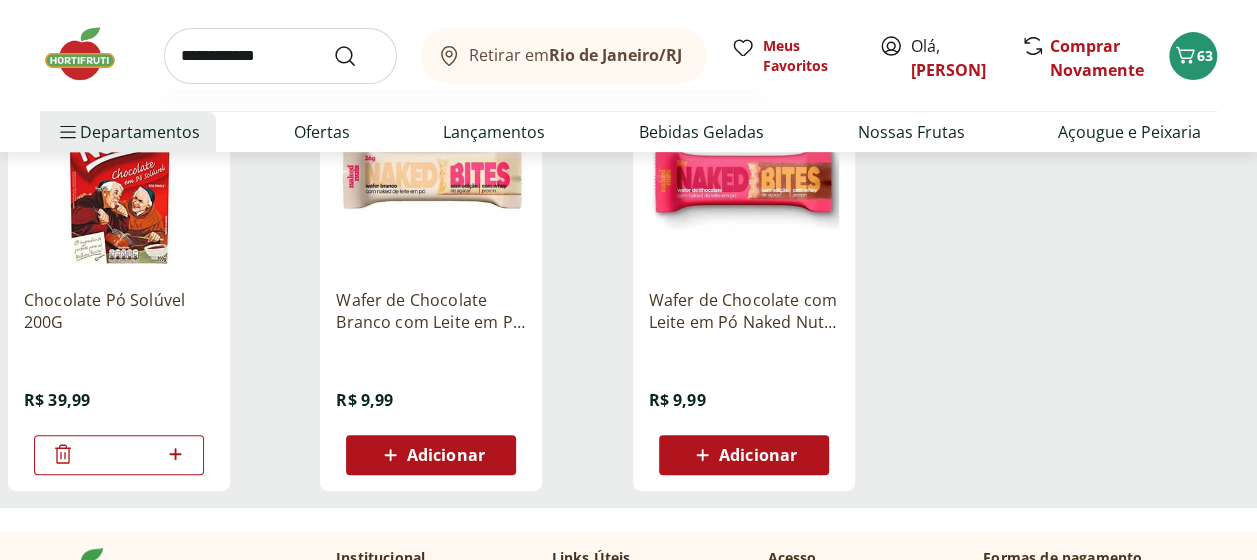 type on "**********" 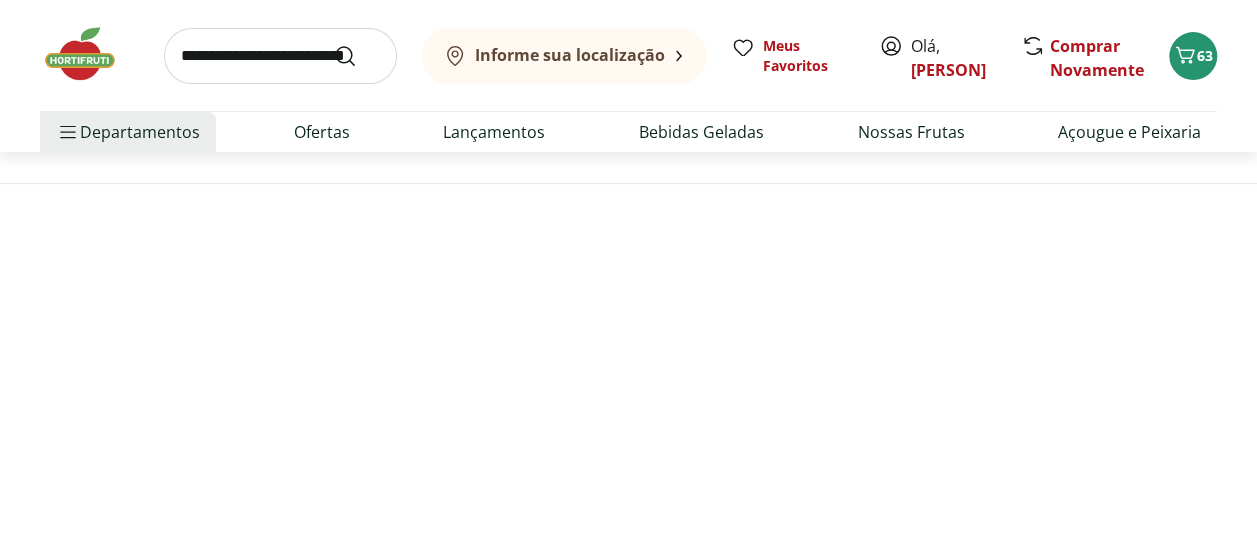 scroll, scrollTop: 0, scrollLeft: 0, axis: both 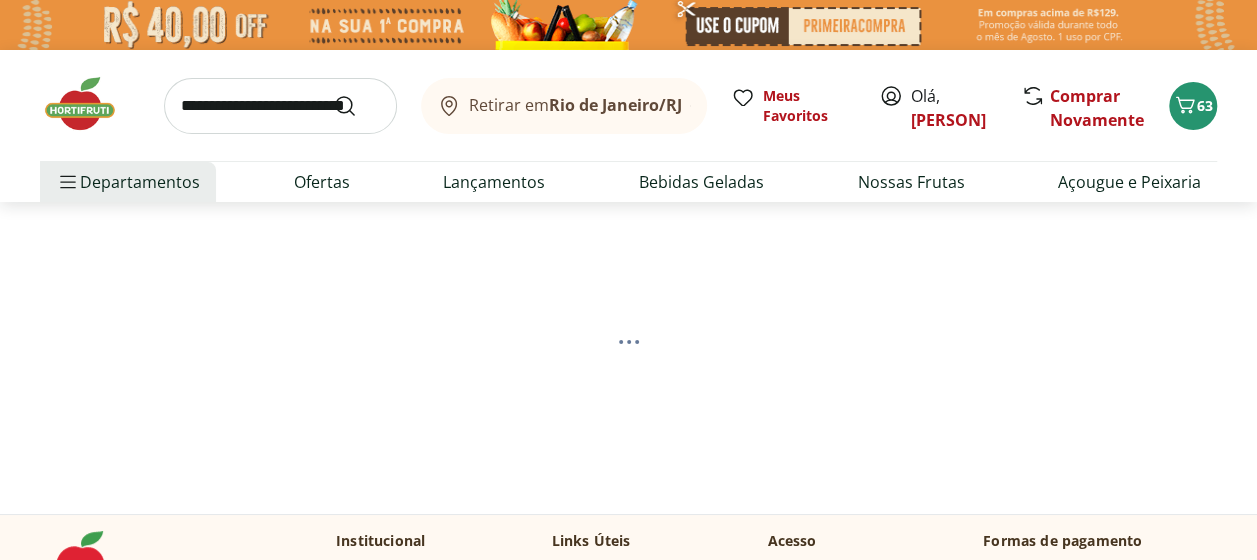 select on "**********" 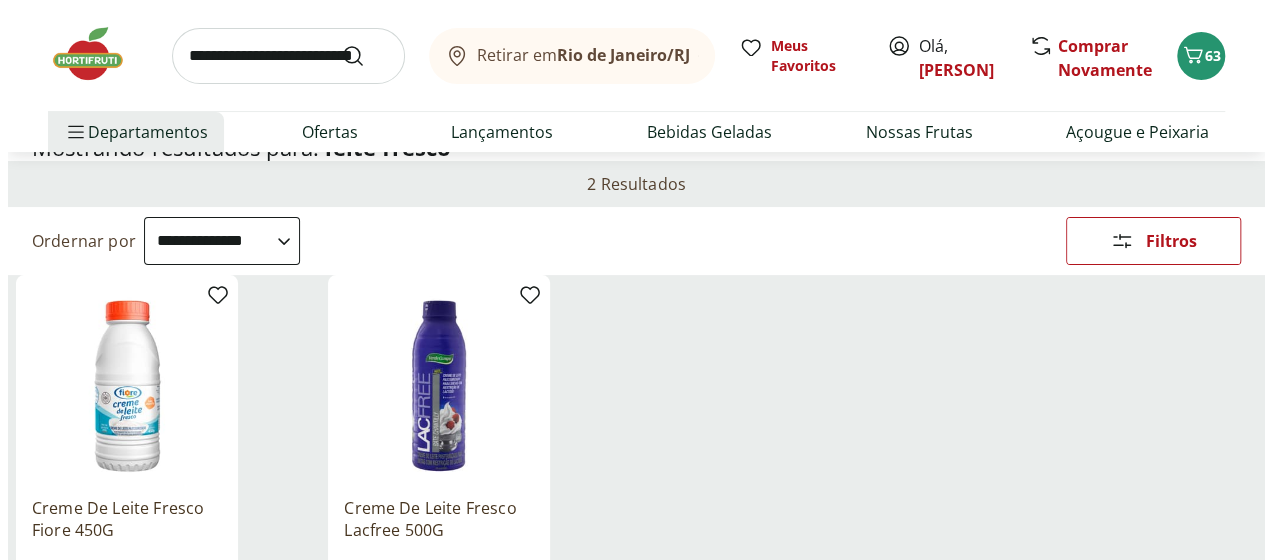 scroll, scrollTop: 0, scrollLeft: 0, axis: both 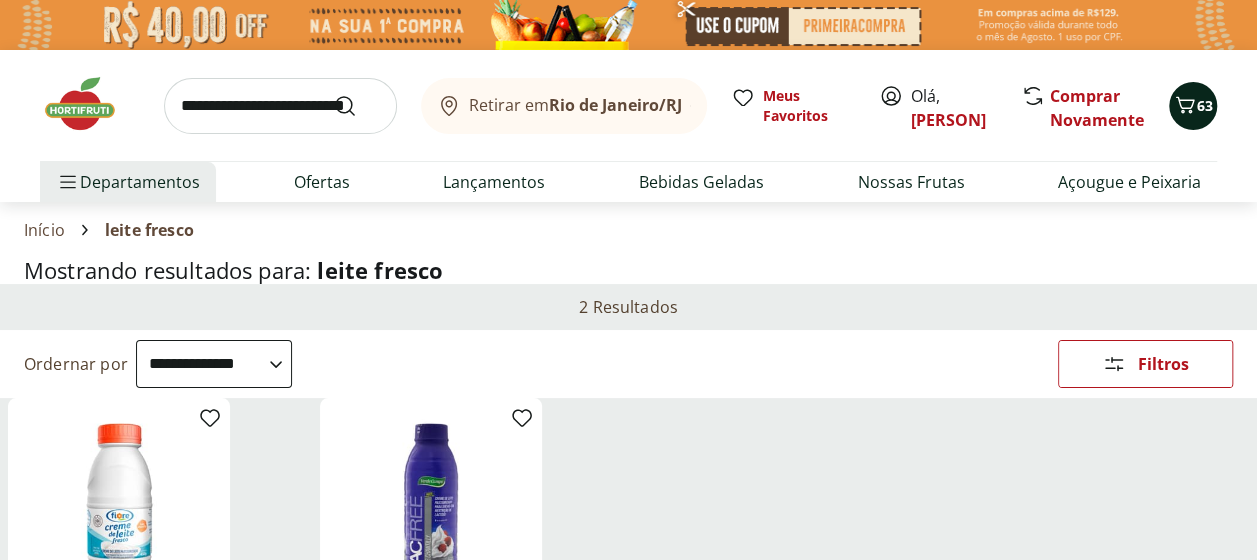 click 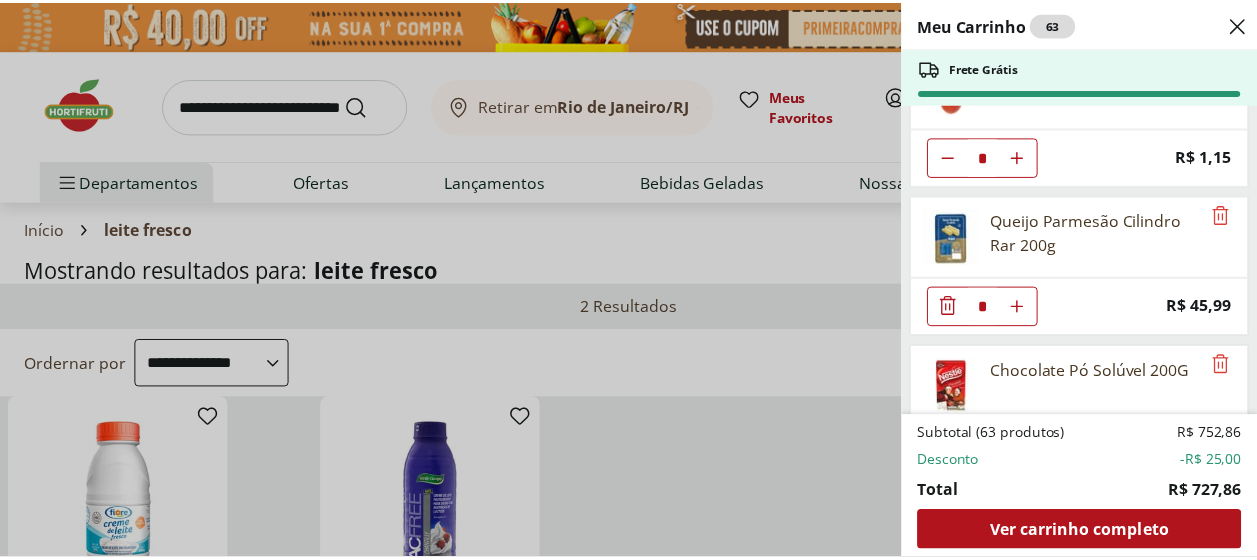 scroll, scrollTop: 2360, scrollLeft: 0, axis: vertical 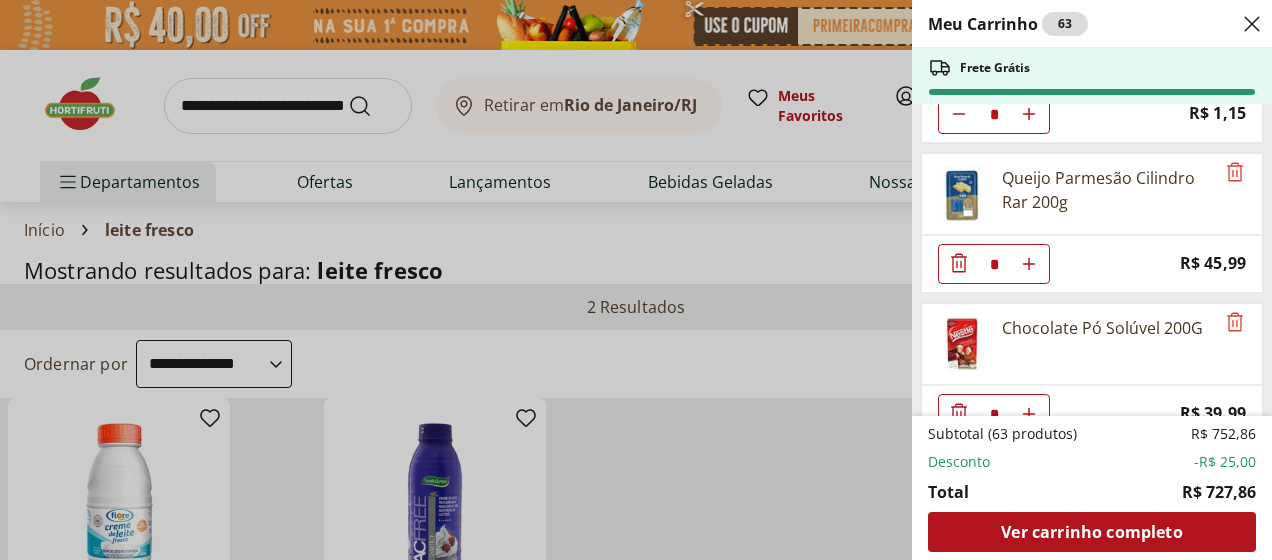 click on "Meu Carrinho 63 Frete Grátis Pão de Queijo Congelado Forno De Minas 820g * Price: R$ 43,99 Ovo Caipira Country Ito 20 Unidades * Price: R$ 28,99 Creme De Leite Fresco Fiore 450G * Price: R$ 34,99 Chocolate Hershey's Special Dark Tradicional 85G * Price: R$ 12,99 Leite Desnatado Leitíssimo 1L * Price: R$ 11,99 Batata Inglesa Unidade * Price: R$ 0,80 Macarrão Com Ovos Barilla Penne Riga 500G * Price: R$ 8,69 Cenoura Unidade * Price: R$ 0,72 Leite Uht Integral Leitíssimo 1 Litro * Price: R$ 11,99 Extrato de Tomate Elefante 300g * Price: R$ 14,49 Detergente Líquido Ypê Neutro 500Ml * Price: R$ 3,49 Cebola Nacional Unidade * Original price: R$ 1,00 Price: R$ 0,75 Banana Prata Unidade ** Price: R$ 2,20 Queijo Minas Padrão Cruzília Unidade * Price: R$ 55,49 Passata Rustica Canpez 680g * Original price: R$ 21,99 Price: R$ 15,99 Tomate Italiano * Price: R$ 1,15 Queijo Parmesão Cilindro Rar 200g * Price: R$ 45,99 Chocolate Pó Solúvel 200G * Price: R$ 39,99 Subtotal (63 produtos) Desconto" at bounding box center (636, 280) 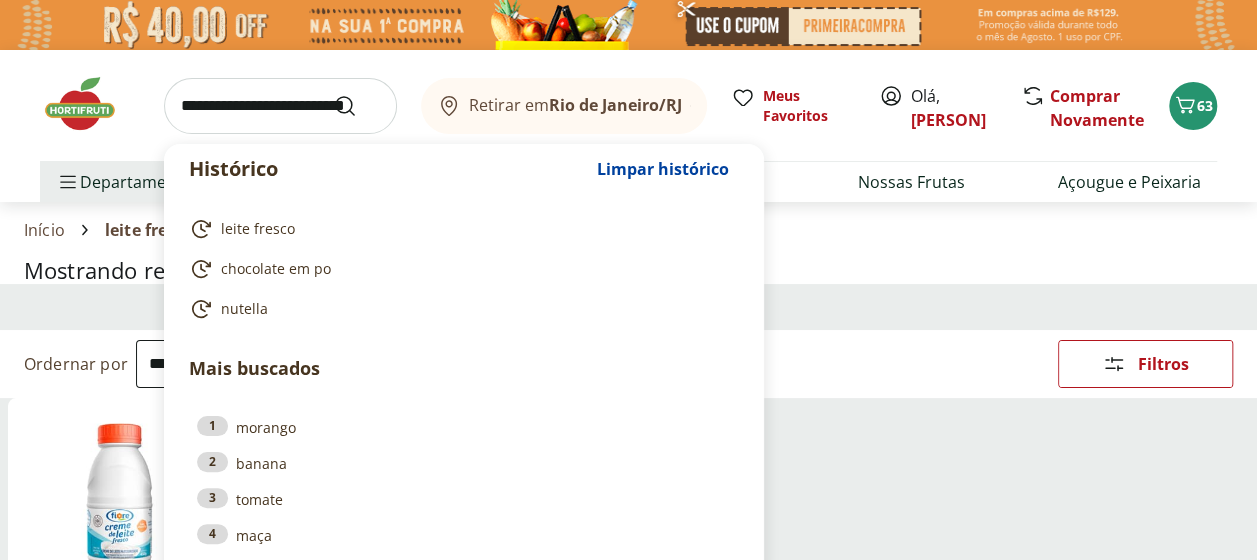 click at bounding box center [280, 106] 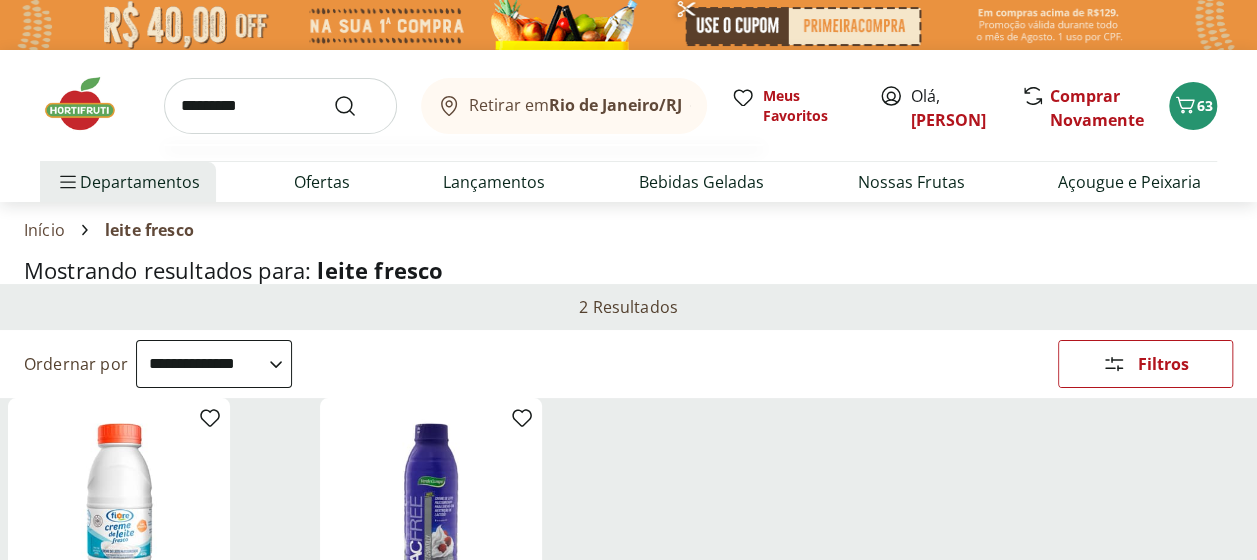 type on "*********" 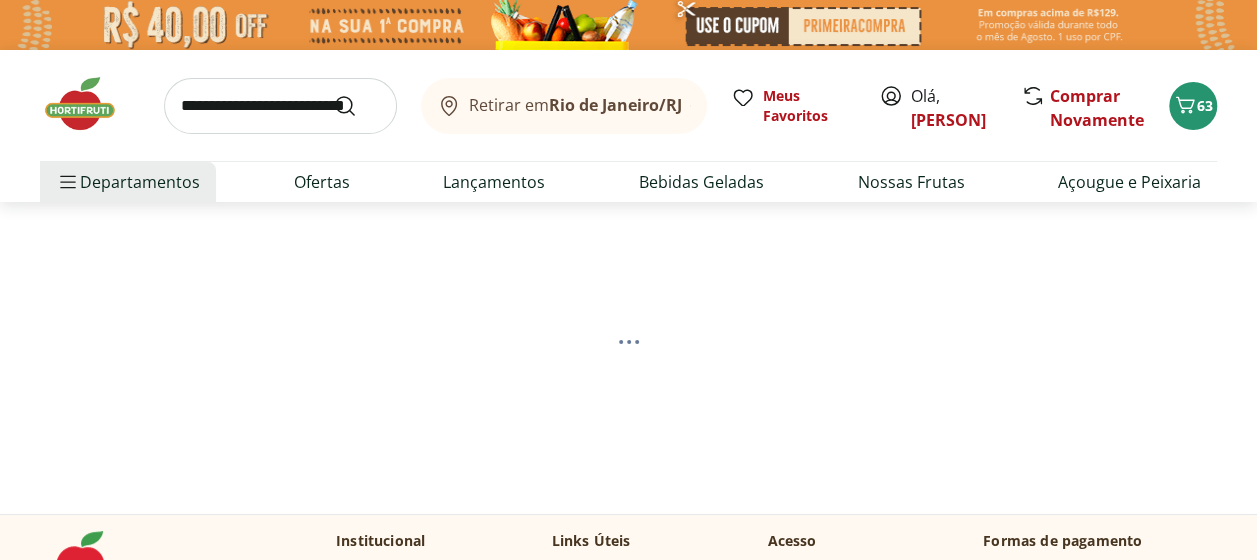 select on "**********" 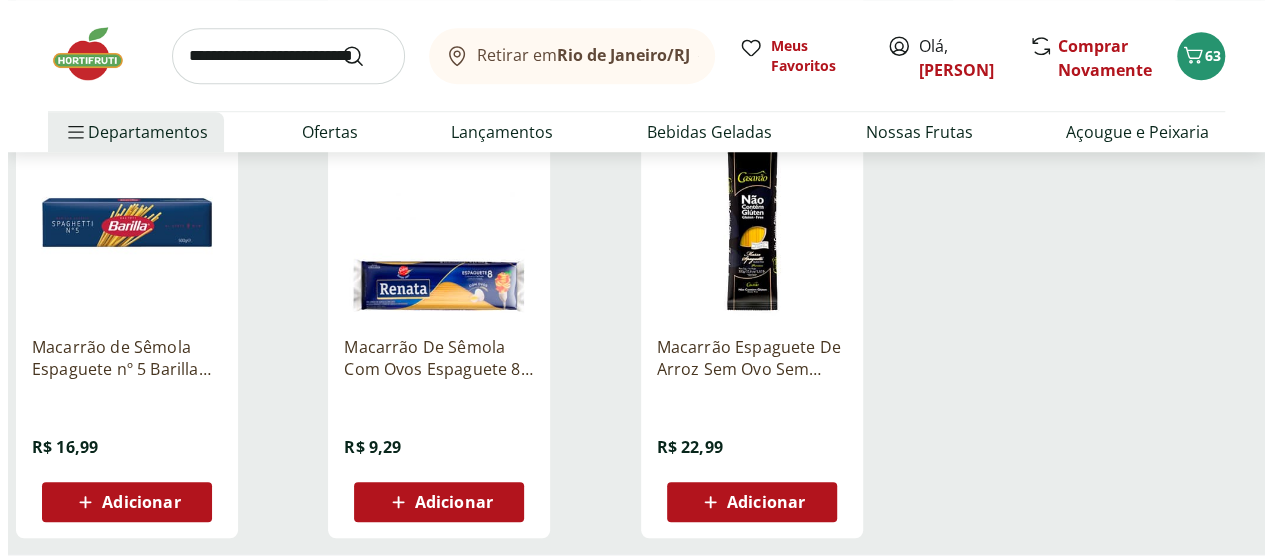 scroll, scrollTop: 724, scrollLeft: 0, axis: vertical 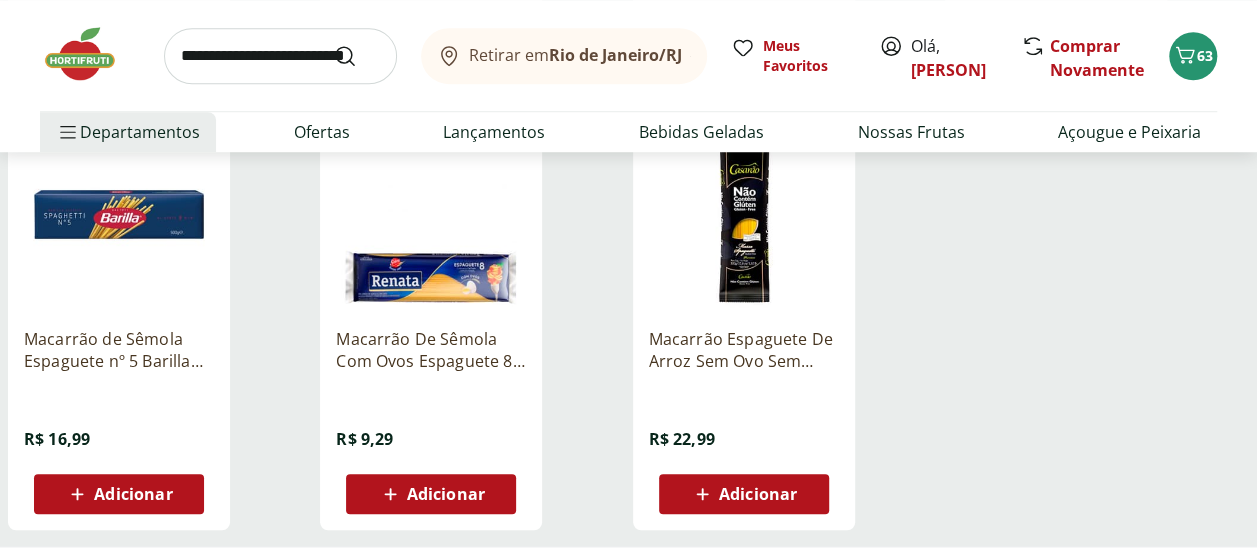click on "Adicionar" at bounding box center [431, 494] 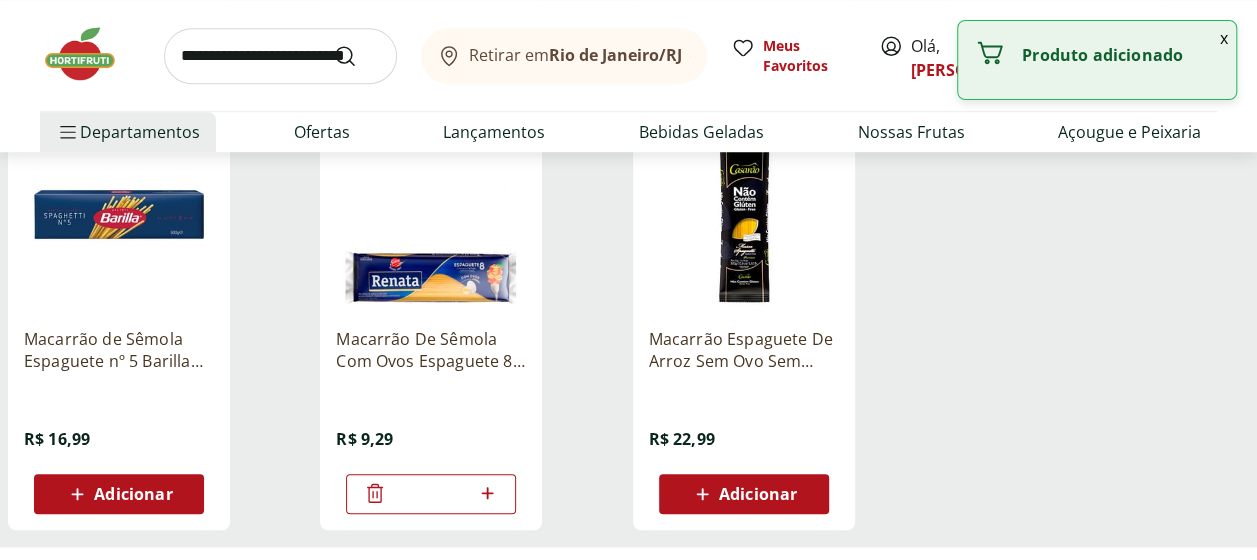 click 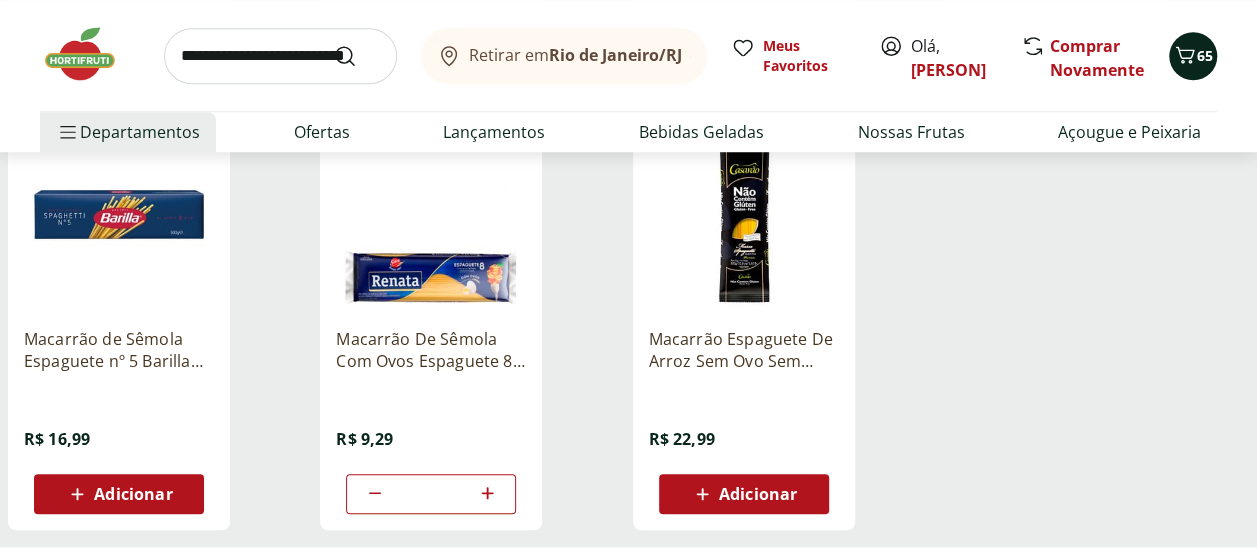 click on "65" at bounding box center (1193, 56) 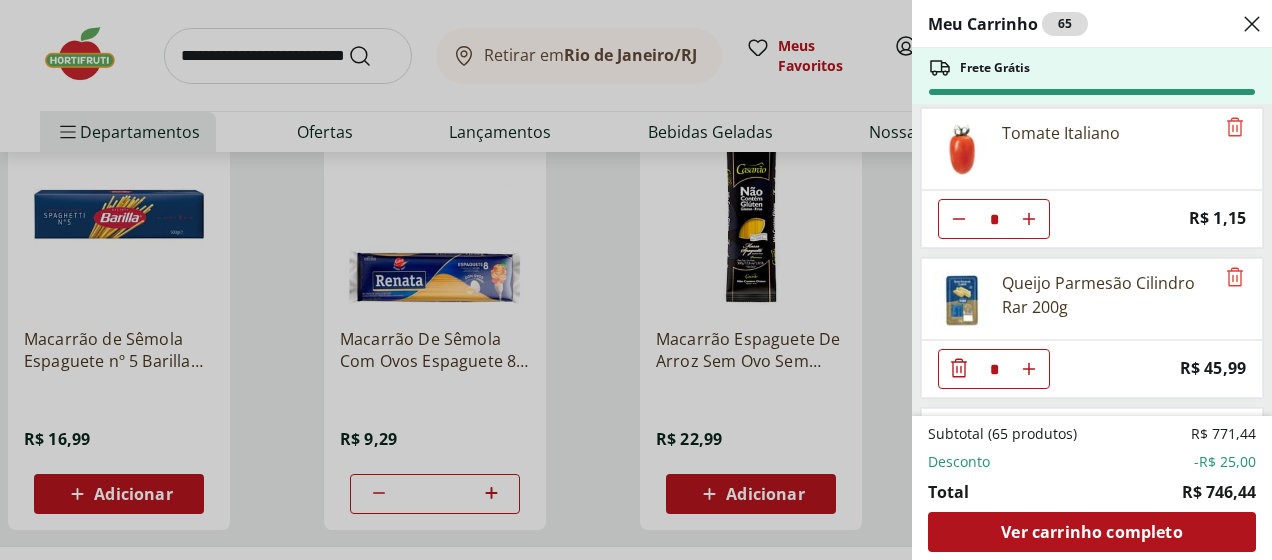 scroll, scrollTop: 2508, scrollLeft: 0, axis: vertical 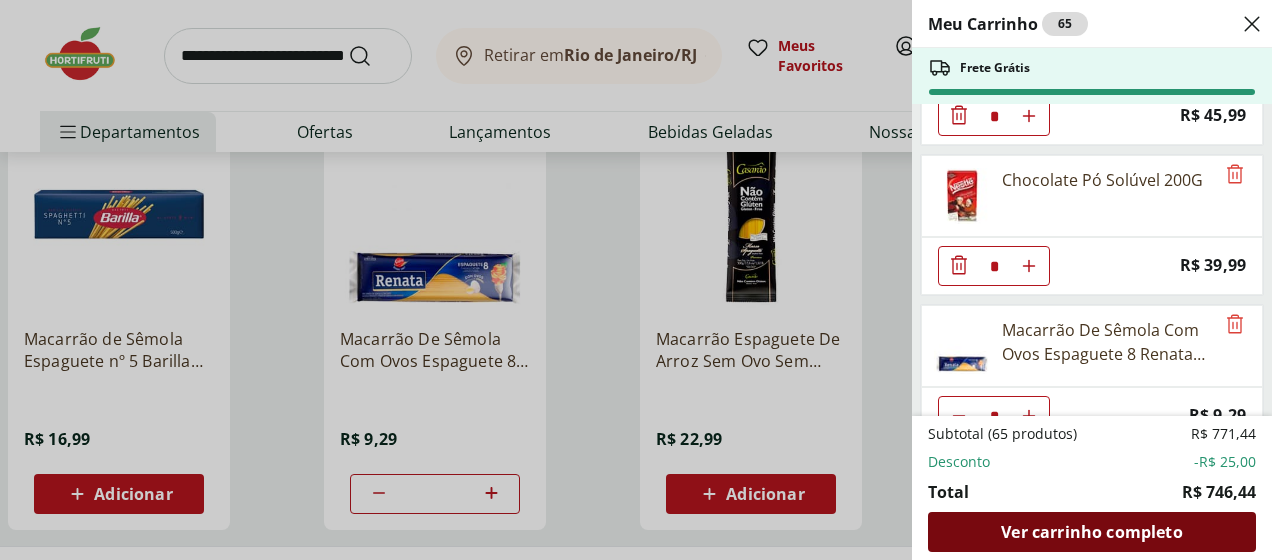 click on "Ver carrinho completo" at bounding box center [1092, 532] 